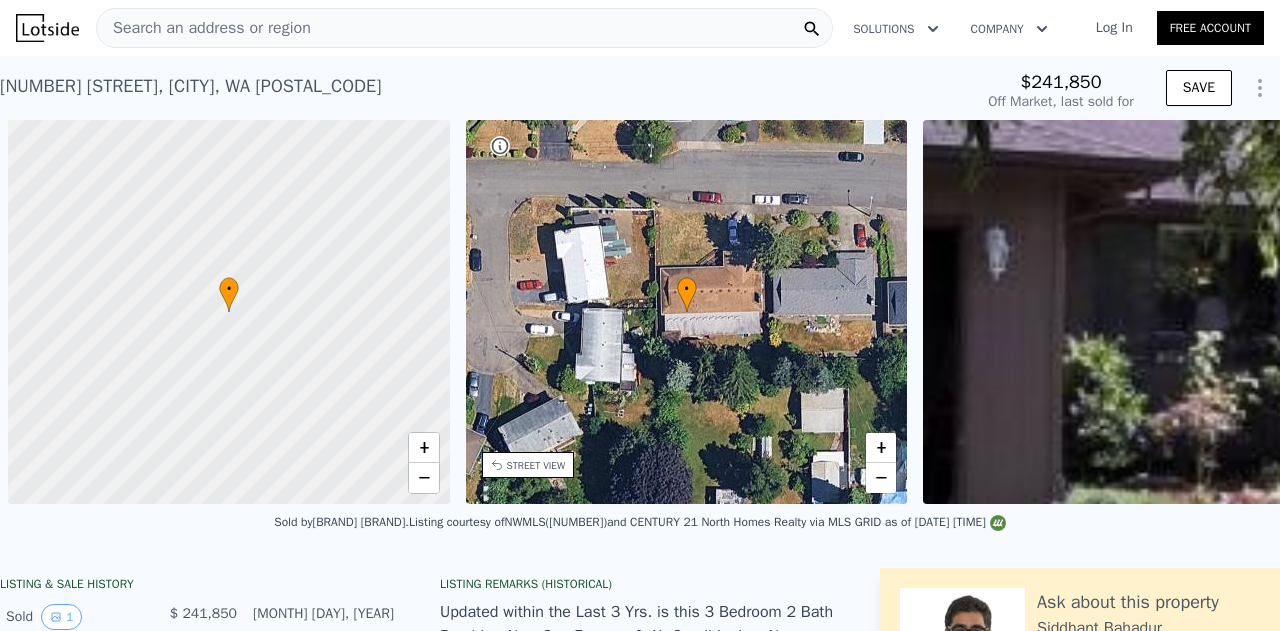 scroll, scrollTop: 0, scrollLeft: 0, axis: both 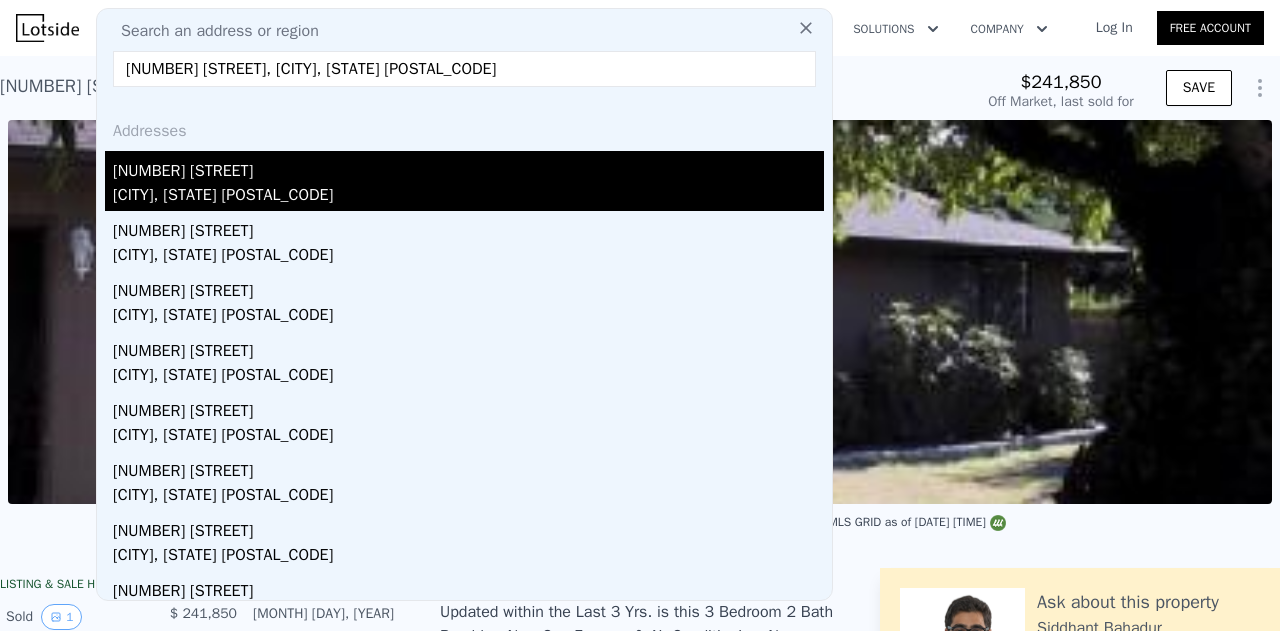 type on "[NUMBER] [STREET], [CITY], [STATE] [POSTAL_CODE]" 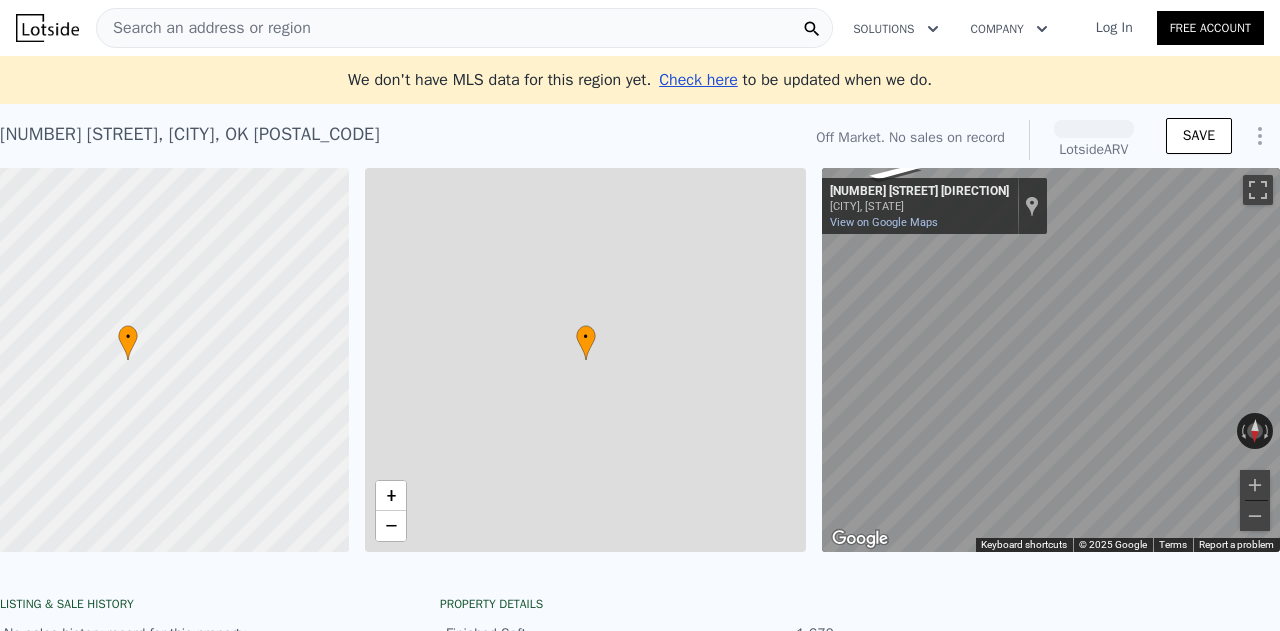 scroll, scrollTop: 0, scrollLeft: 116, axis: horizontal 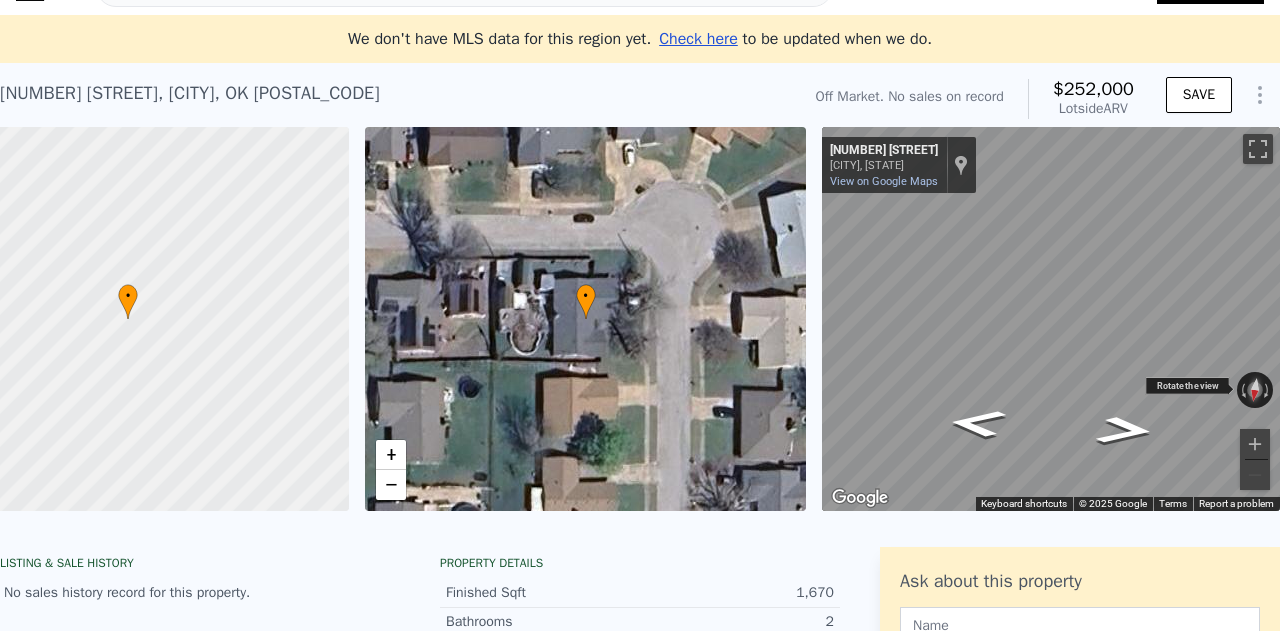 click at bounding box center [1255, 390] 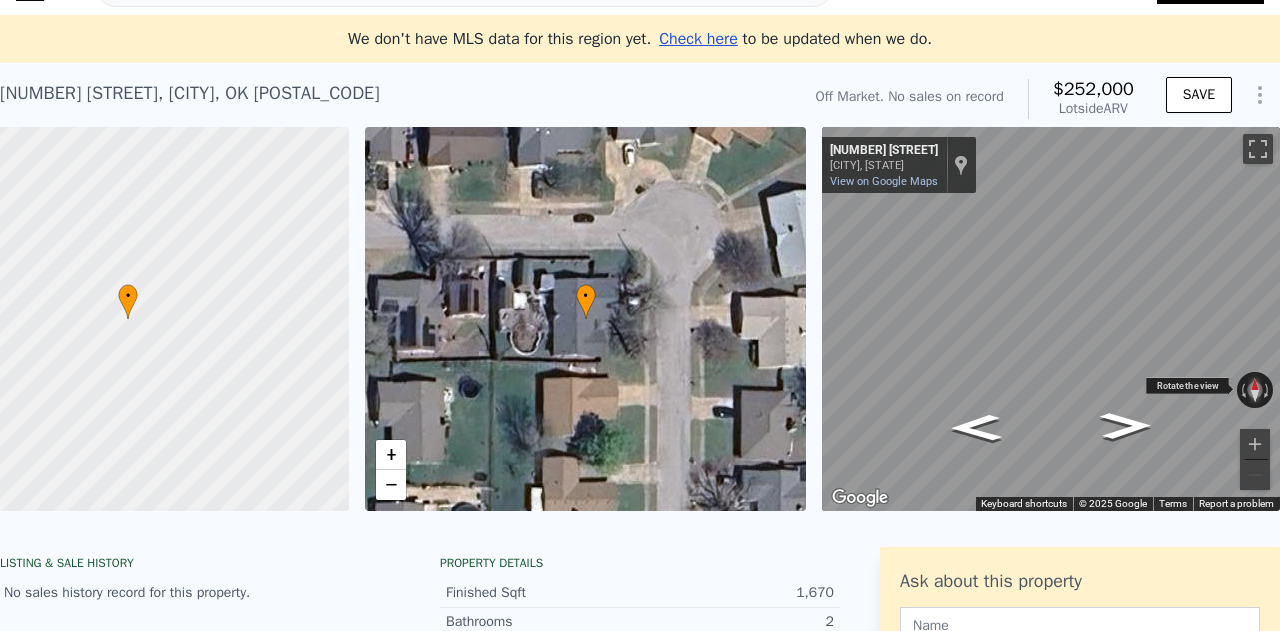 click at bounding box center [1255, 390] 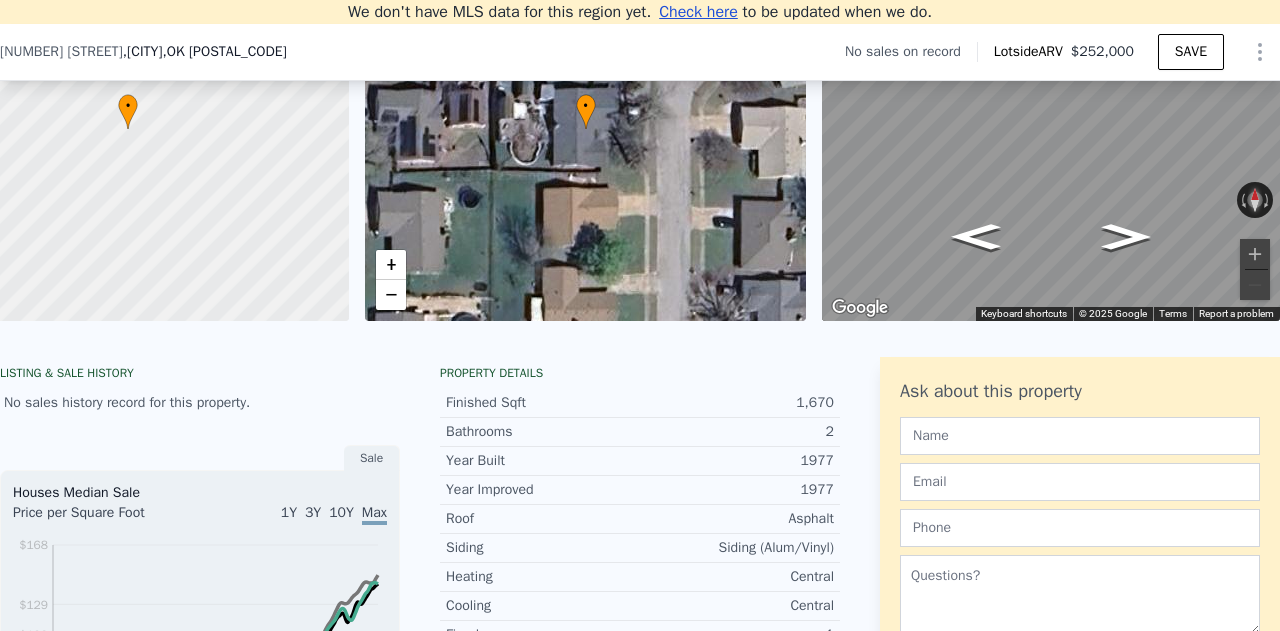 scroll, scrollTop: 214, scrollLeft: 0, axis: vertical 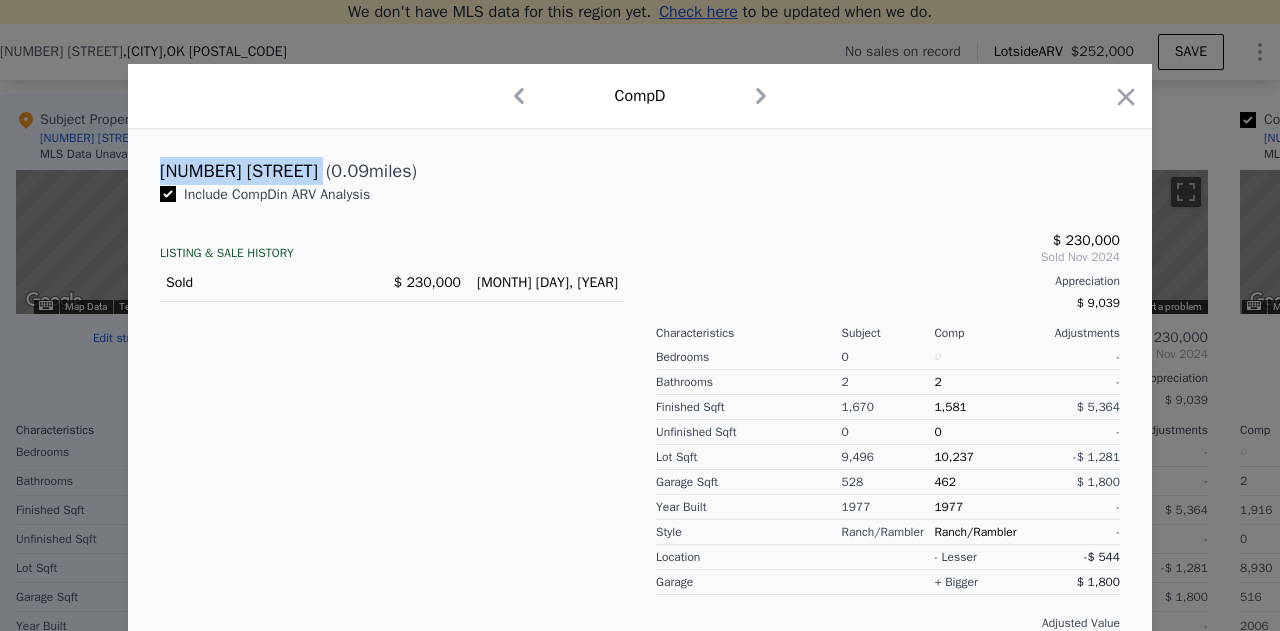 drag, startPoint x: 305, startPoint y: 175, endPoint x: 156, endPoint y: 177, distance: 149.01343 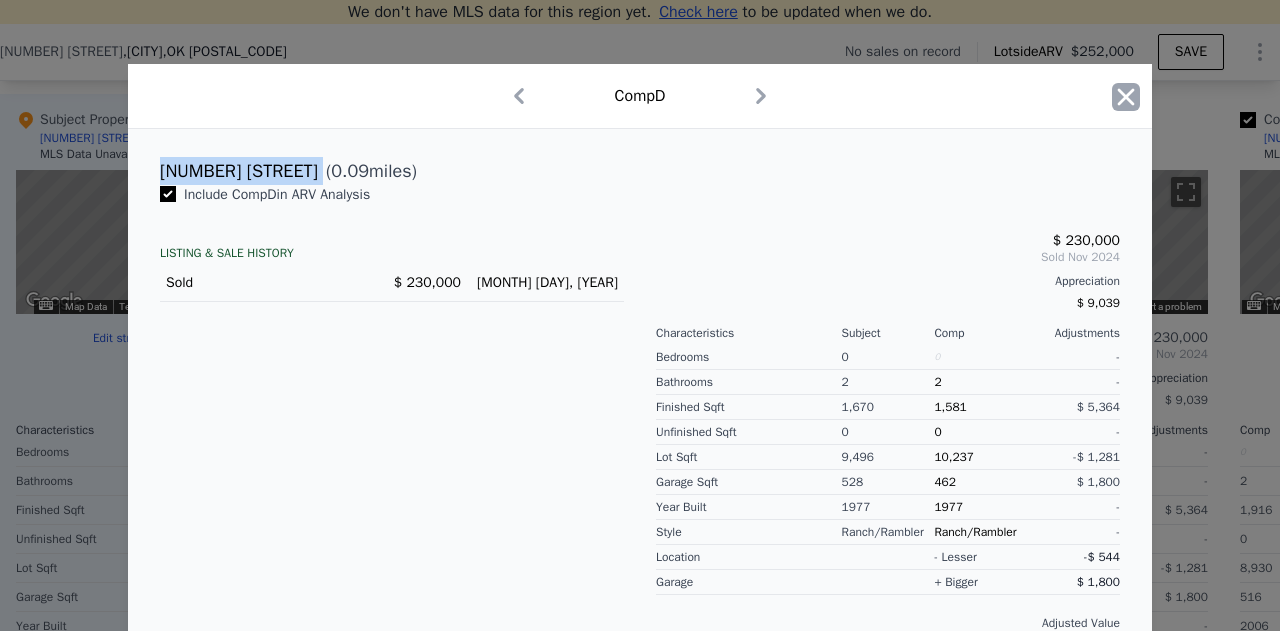 click 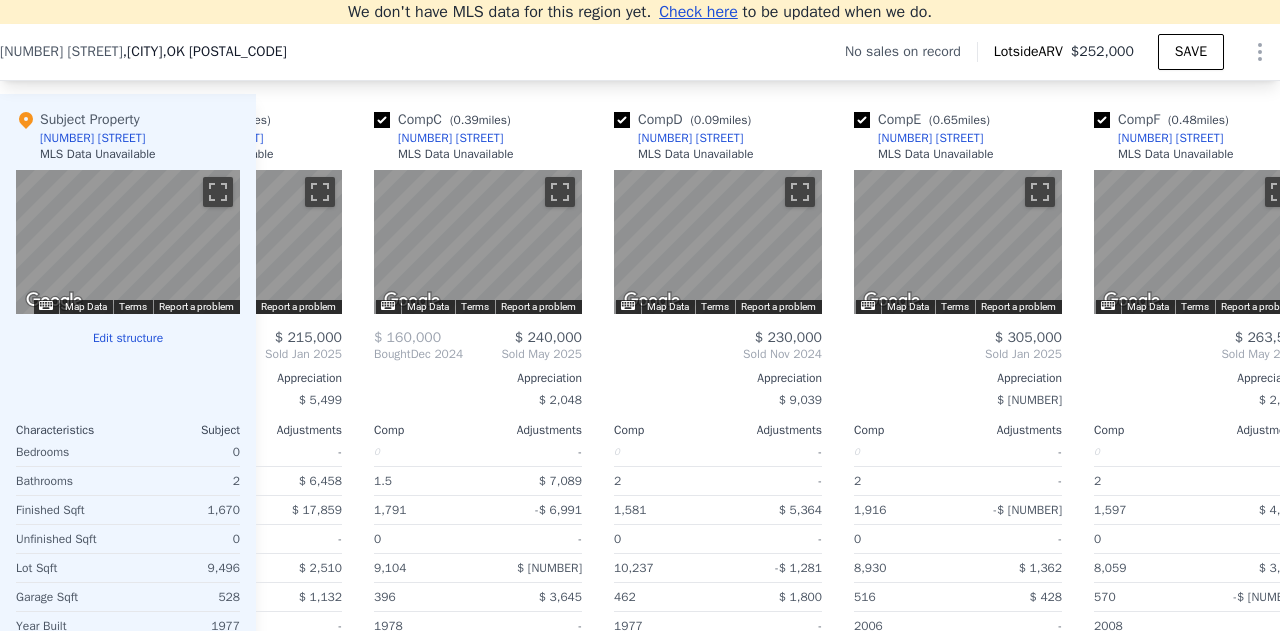scroll, scrollTop: 0, scrollLeft: 0, axis: both 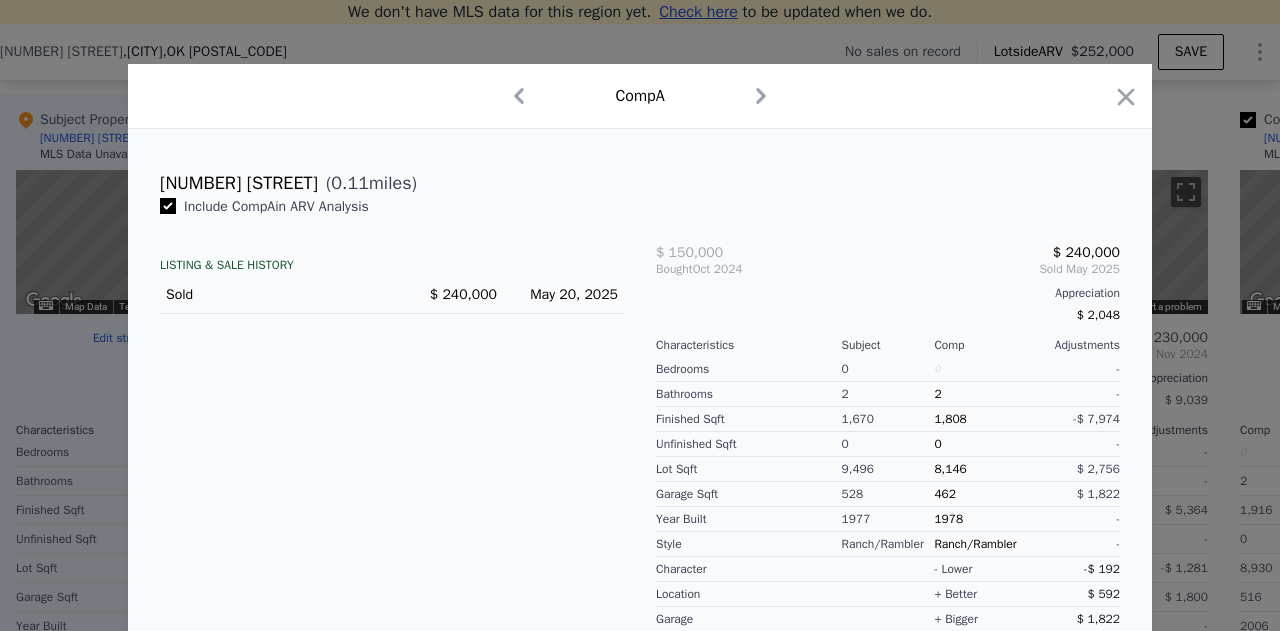 click on "( 0.11  miles)" at bounding box center (367, 183) 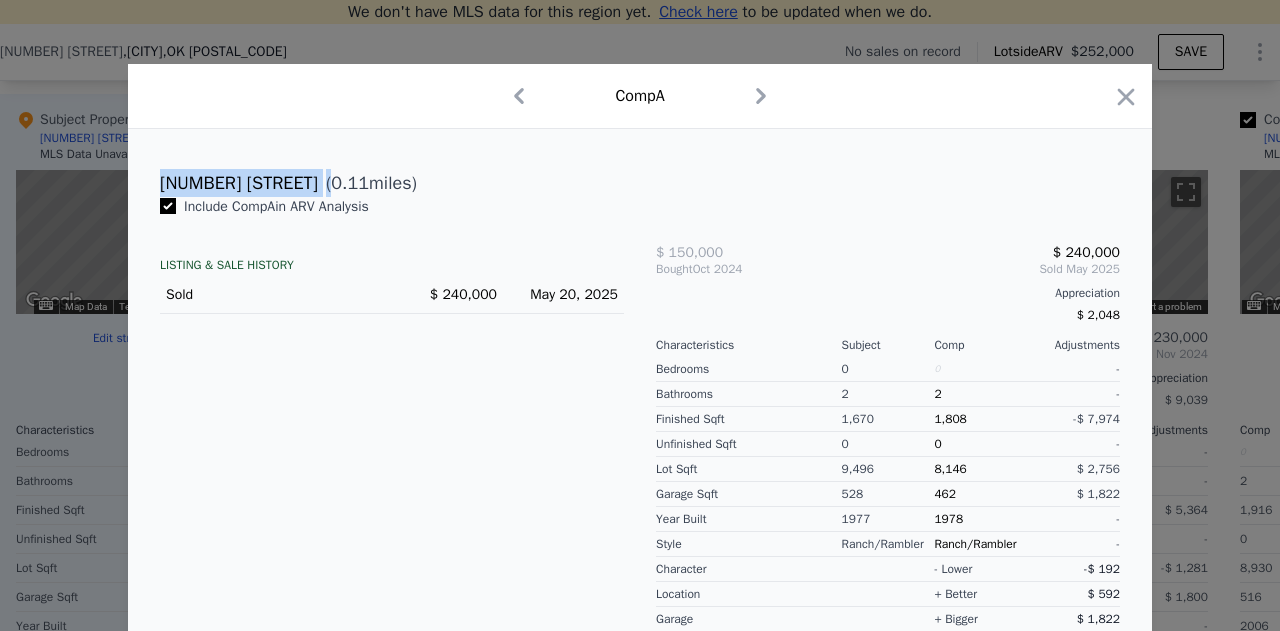 drag, startPoint x: 274, startPoint y: 185, endPoint x: 142, endPoint y: 195, distance: 132.37825 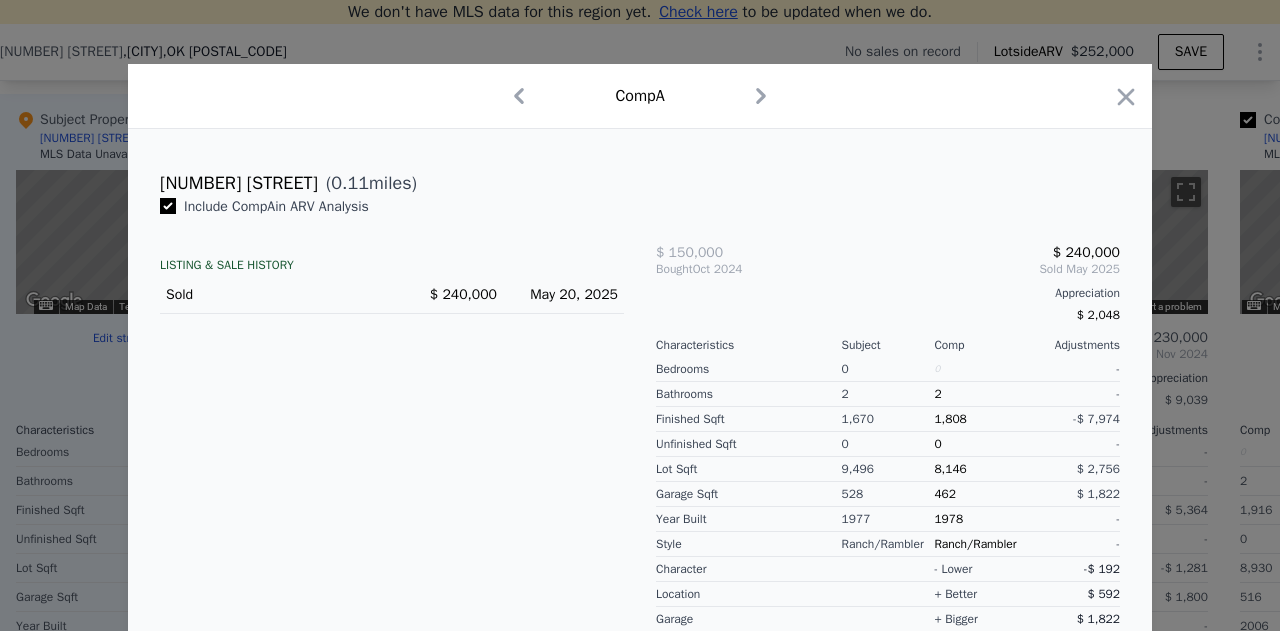 click on "0.11" at bounding box center [350, 183] 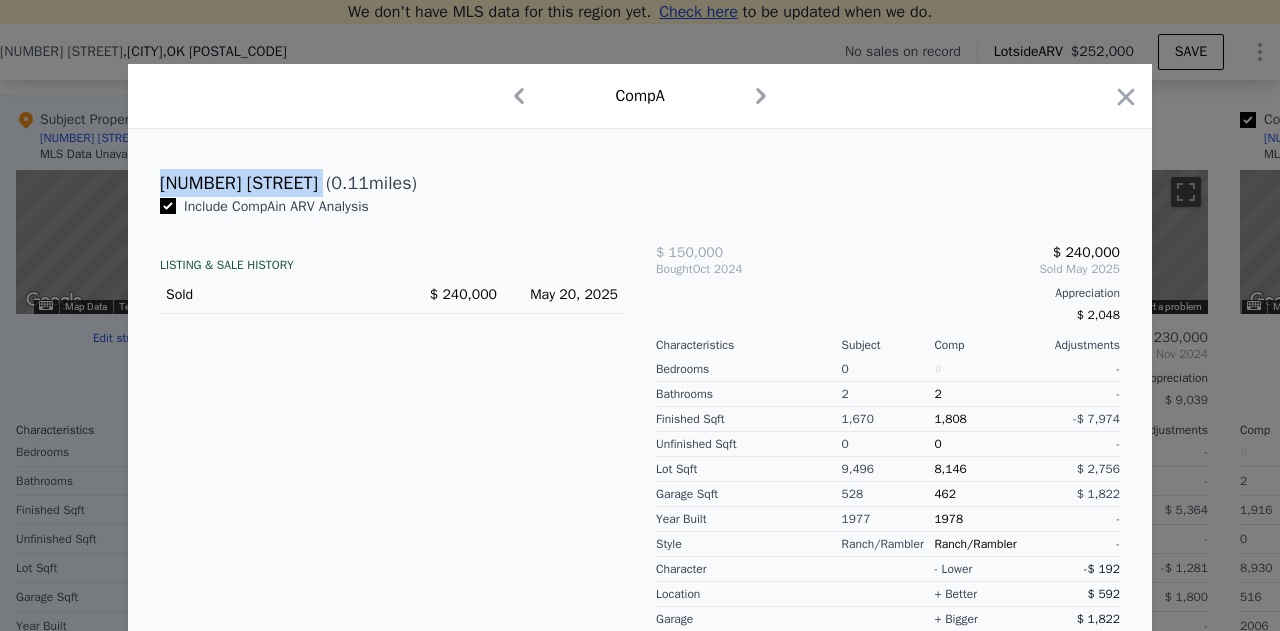 drag, startPoint x: 274, startPoint y: 181, endPoint x: 124, endPoint y: 169, distance: 150.47923 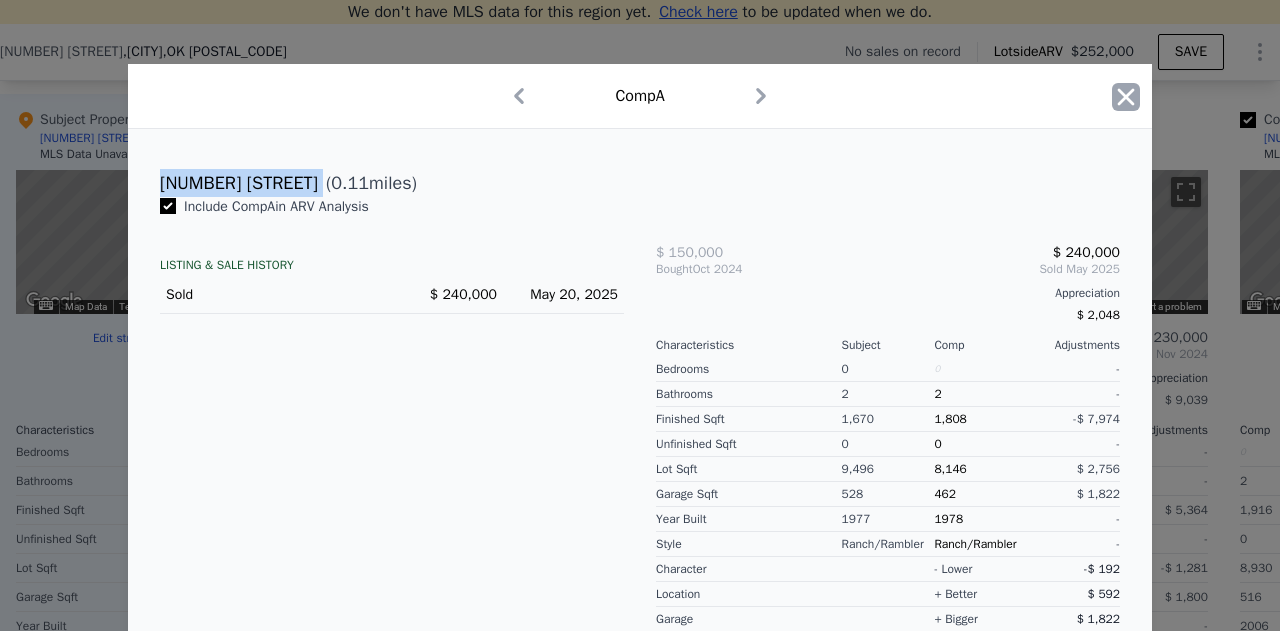 click 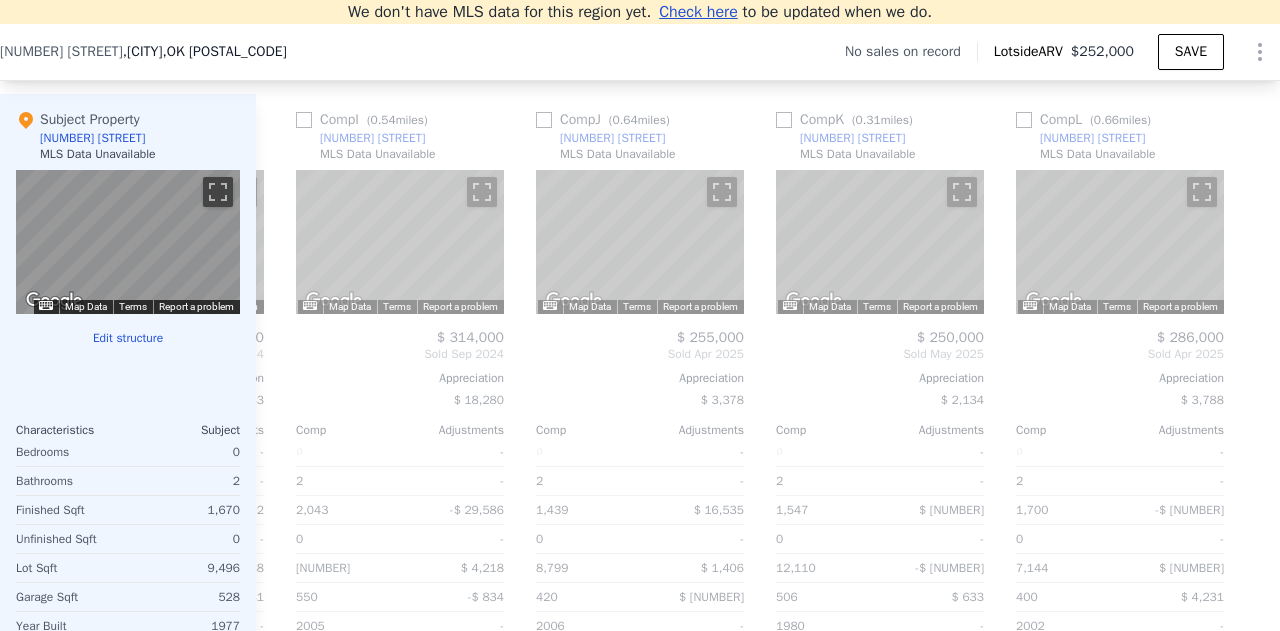 scroll, scrollTop: 0, scrollLeft: 0, axis: both 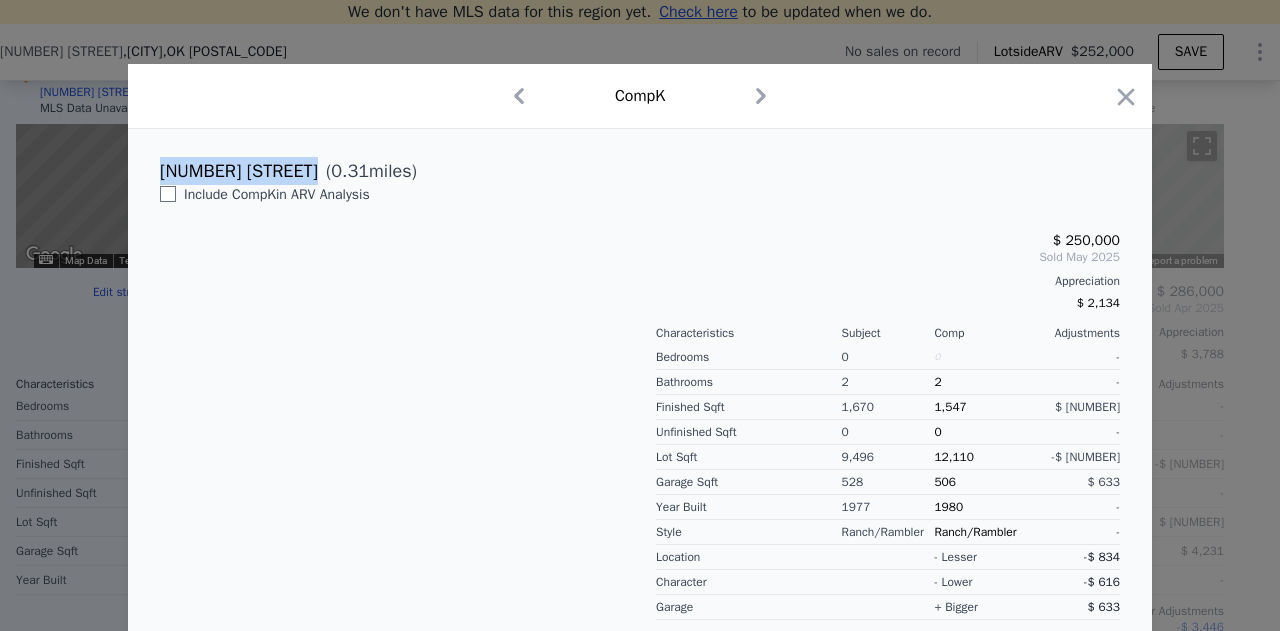 drag, startPoint x: 303, startPoint y: 169, endPoint x: 141, endPoint y: 175, distance: 162.11107 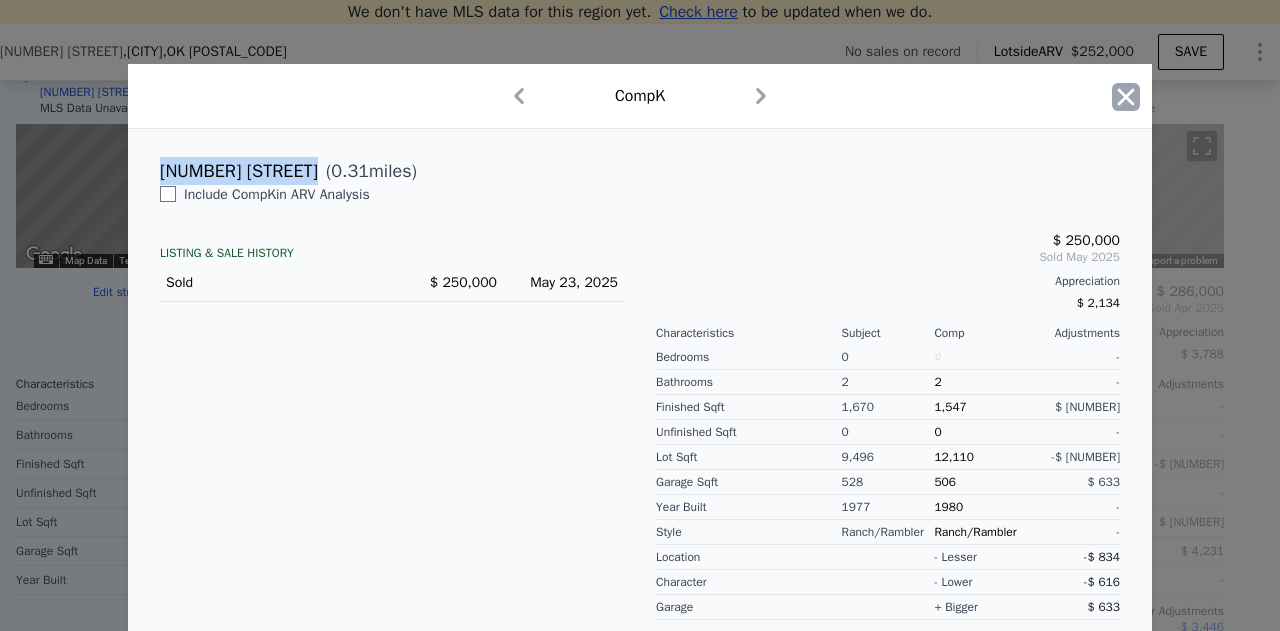click 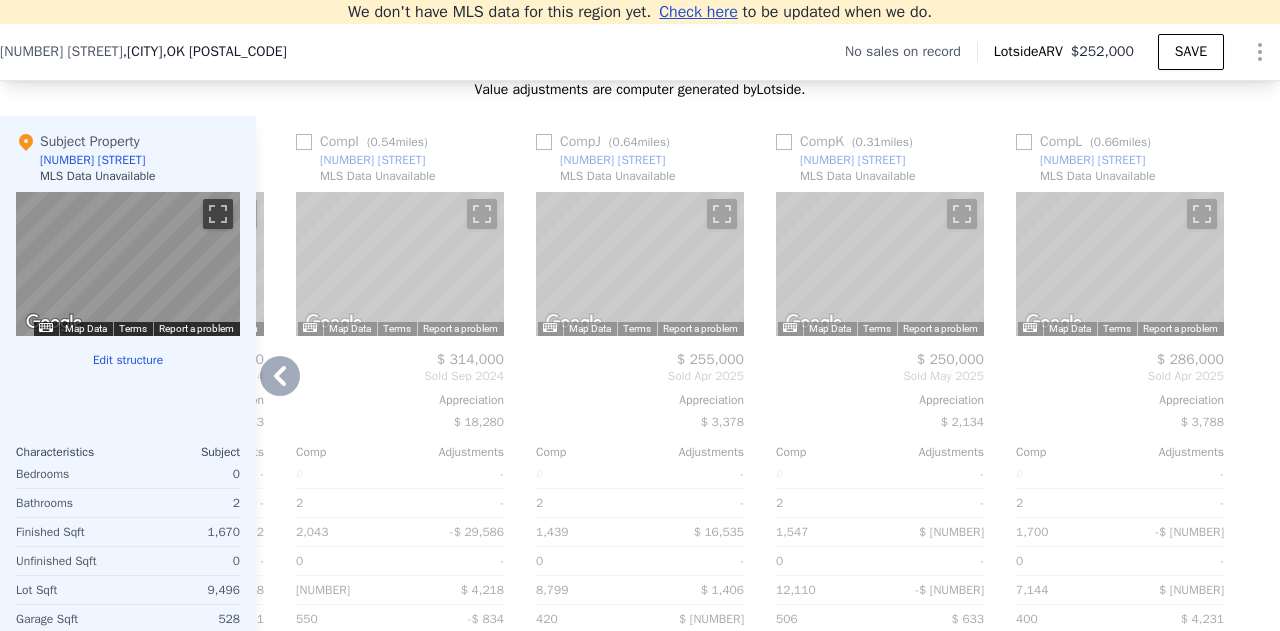 scroll, scrollTop: 1924, scrollLeft: 0, axis: vertical 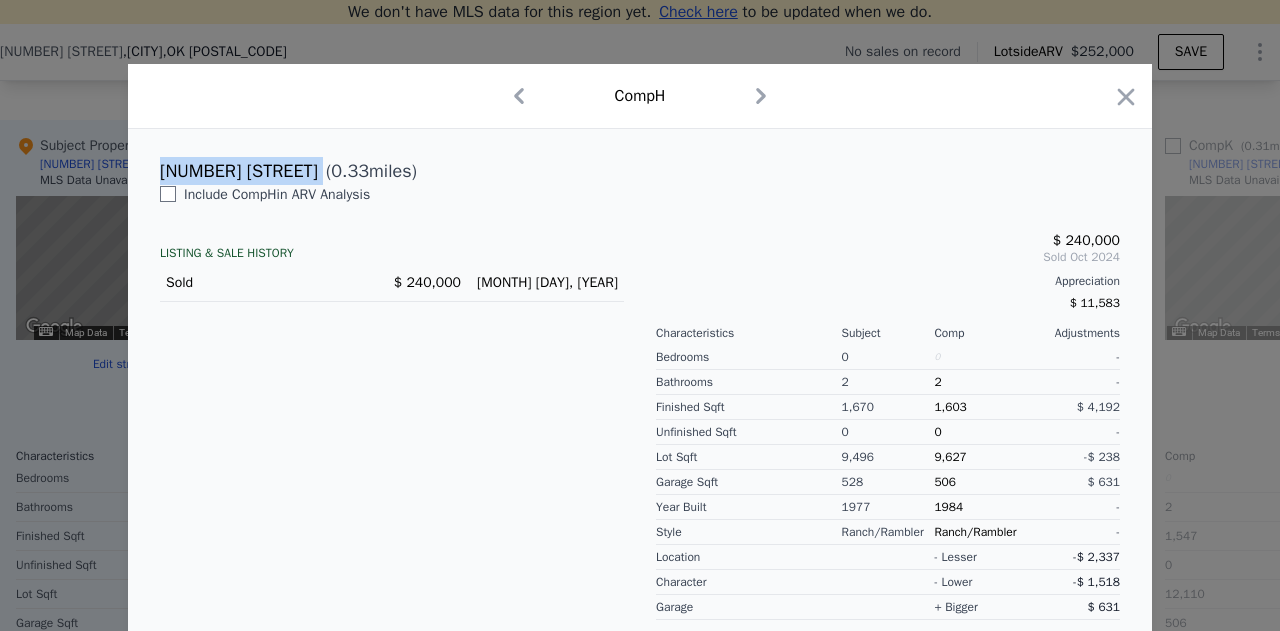 drag, startPoint x: 285, startPoint y: 165, endPoint x: 150, endPoint y: 175, distance: 135.36986 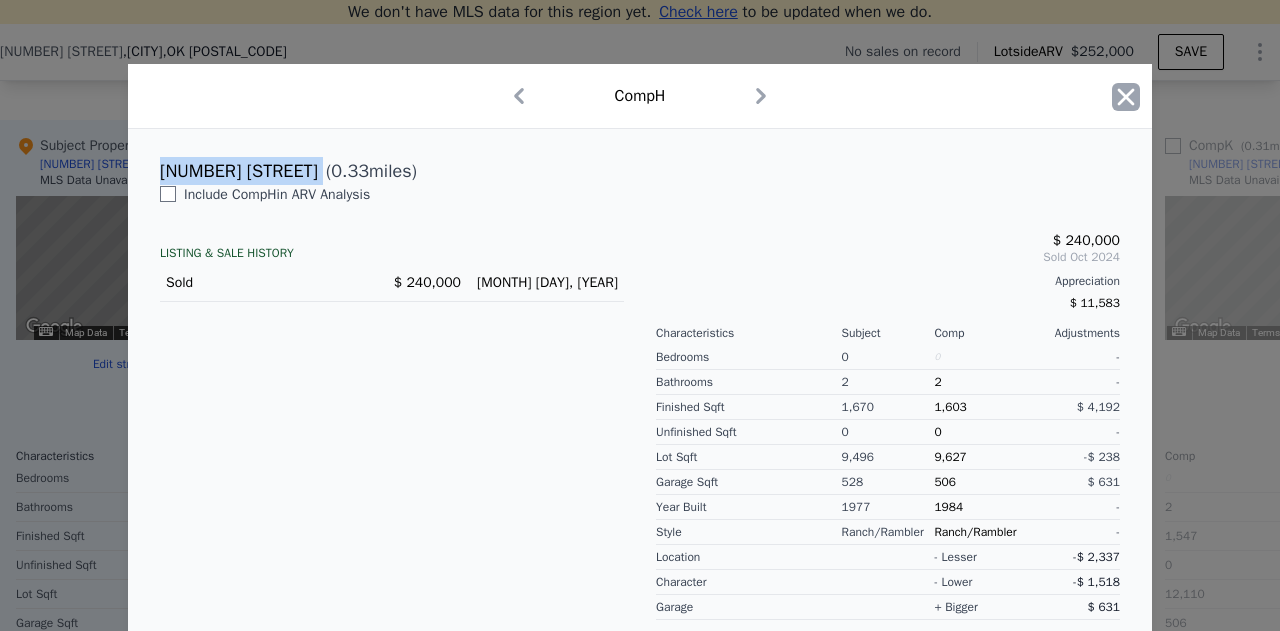 click 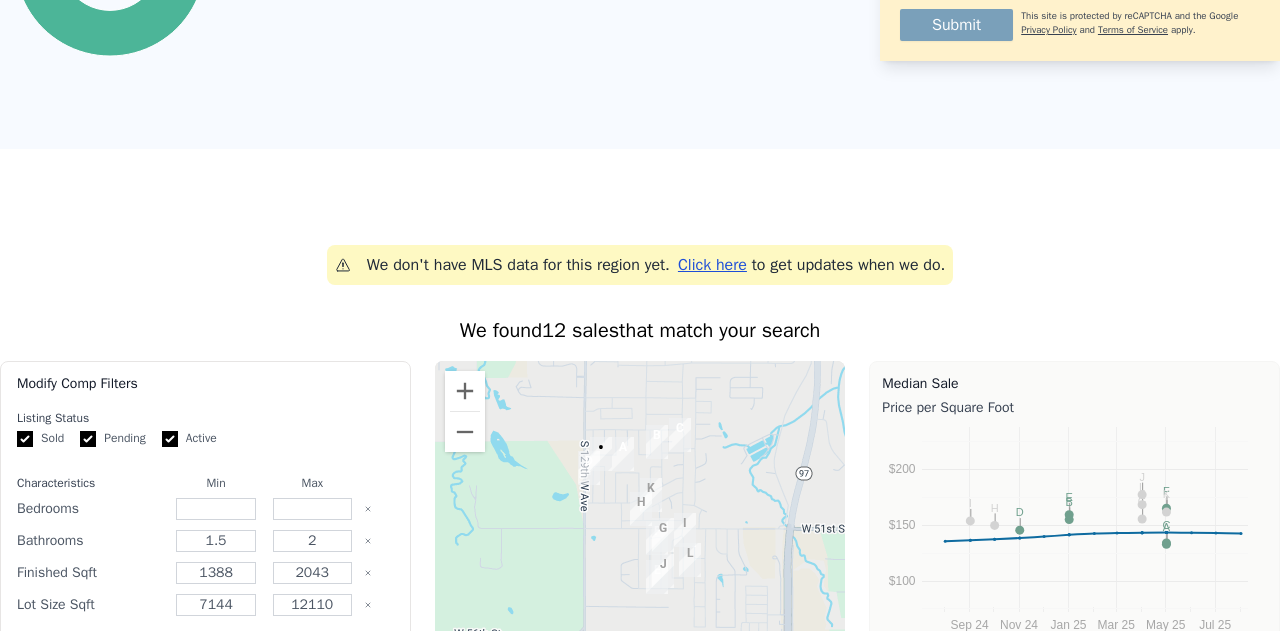 scroll, scrollTop: 0, scrollLeft: 0, axis: both 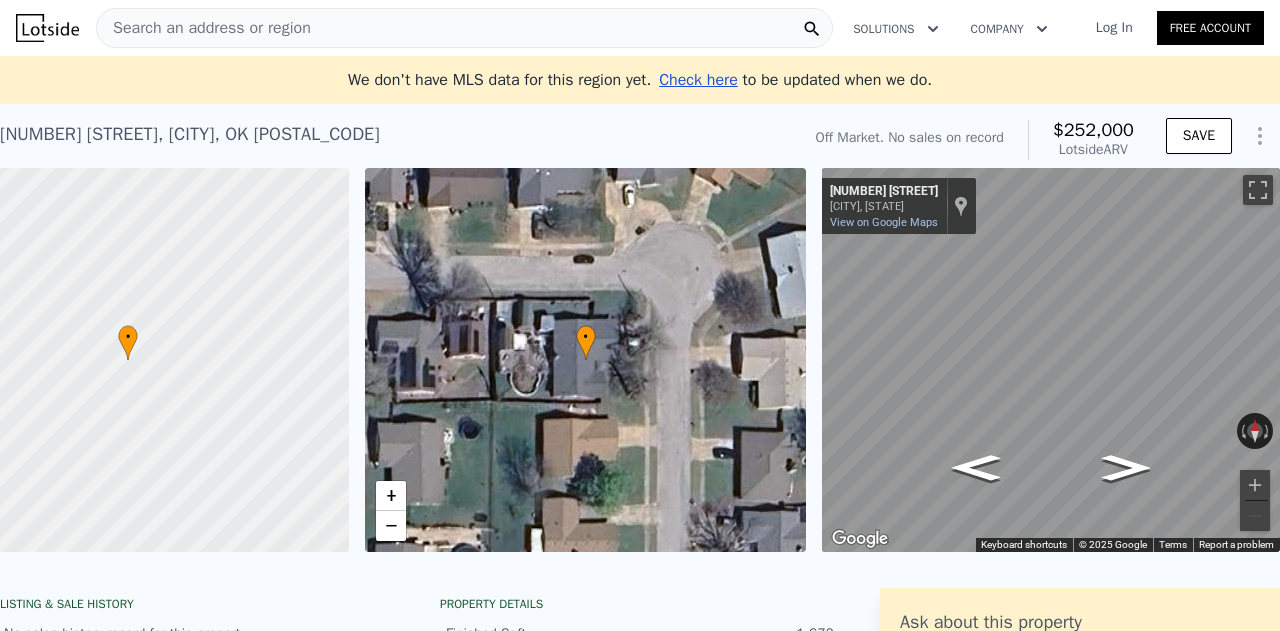 click on "Search an address or region" at bounding box center [464, 28] 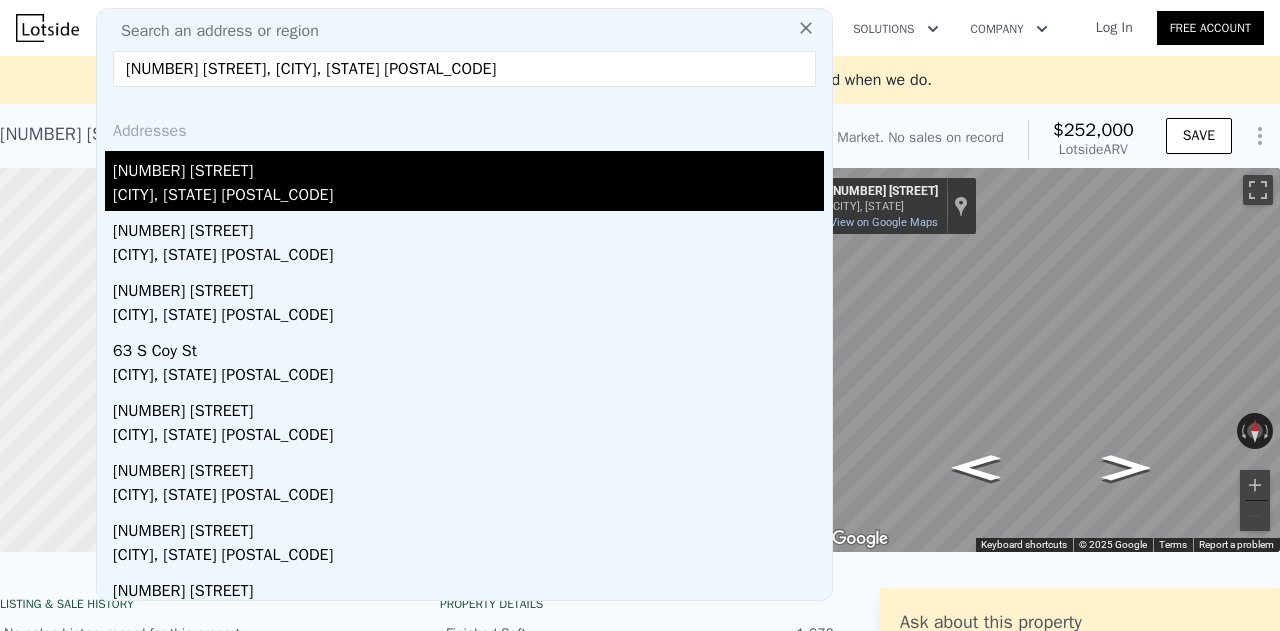 type on "[NUMBER] [STREET], [CITY], [STATE] [POSTAL_CODE]" 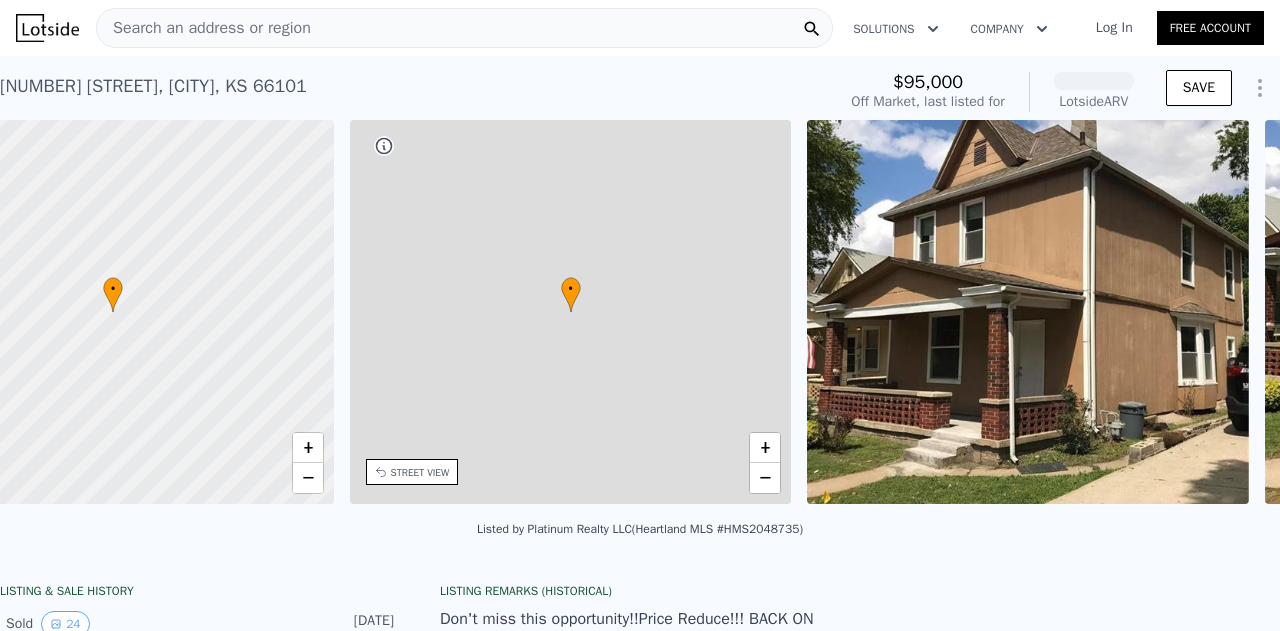 scroll, scrollTop: 0, scrollLeft: 465, axis: horizontal 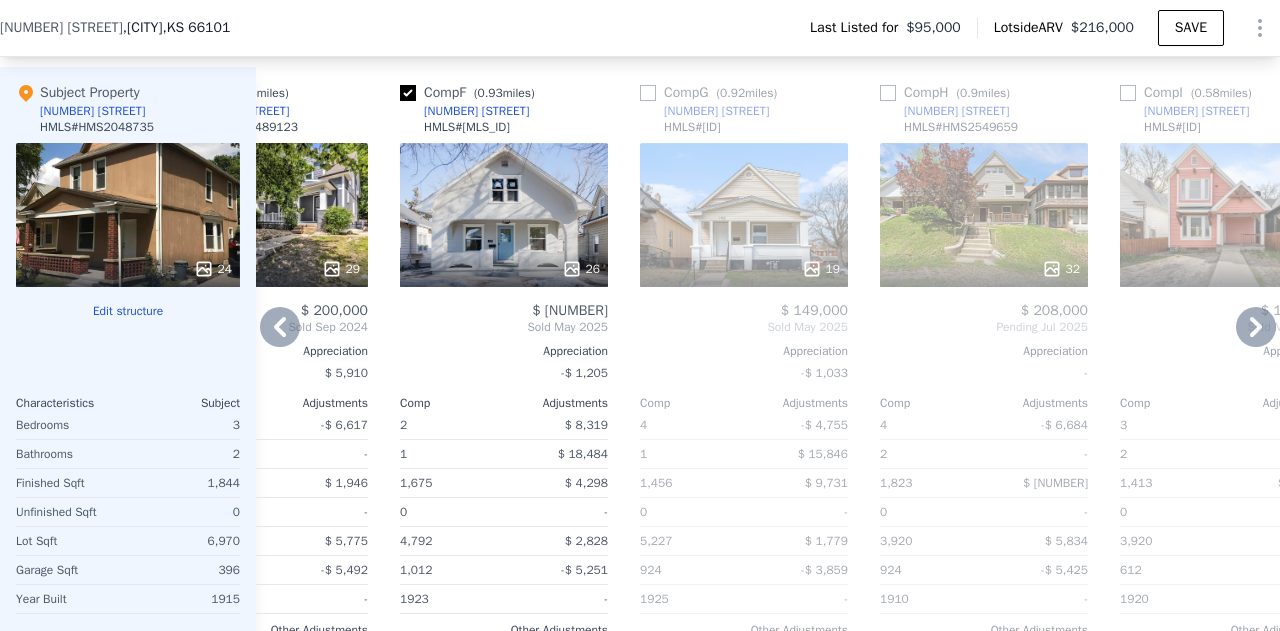 click at bounding box center (504, 269) 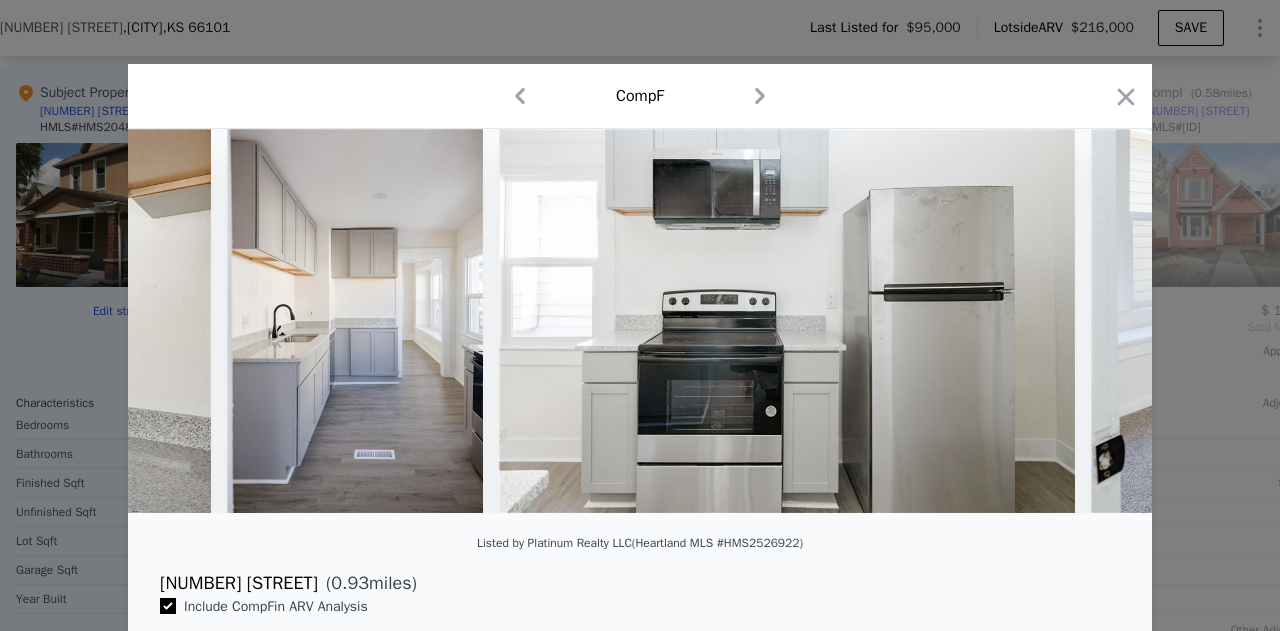 scroll, scrollTop: 0, scrollLeft: 4038, axis: horizontal 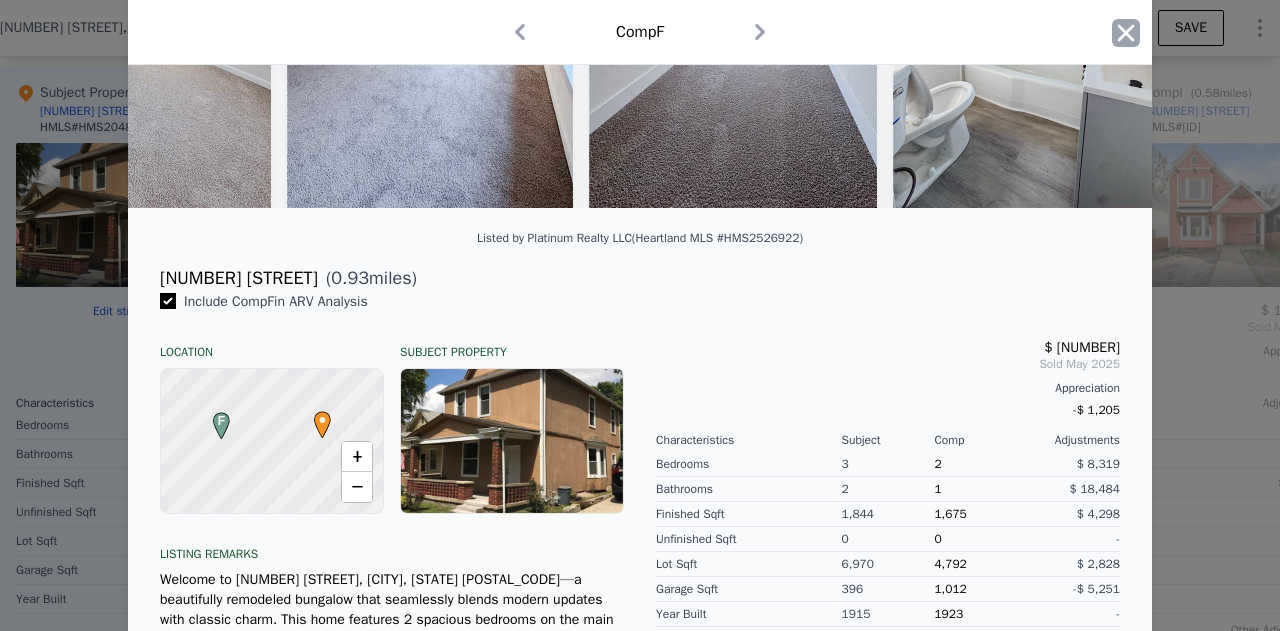 click 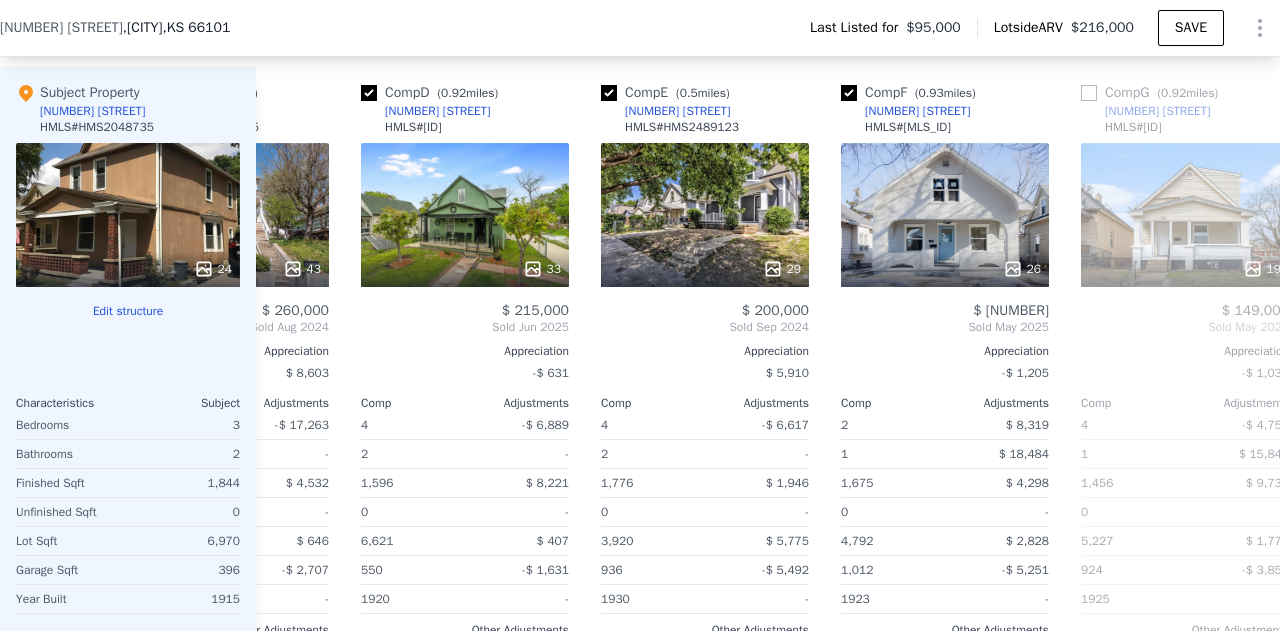 scroll, scrollTop: 0, scrollLeft: 638, axis: horizontal 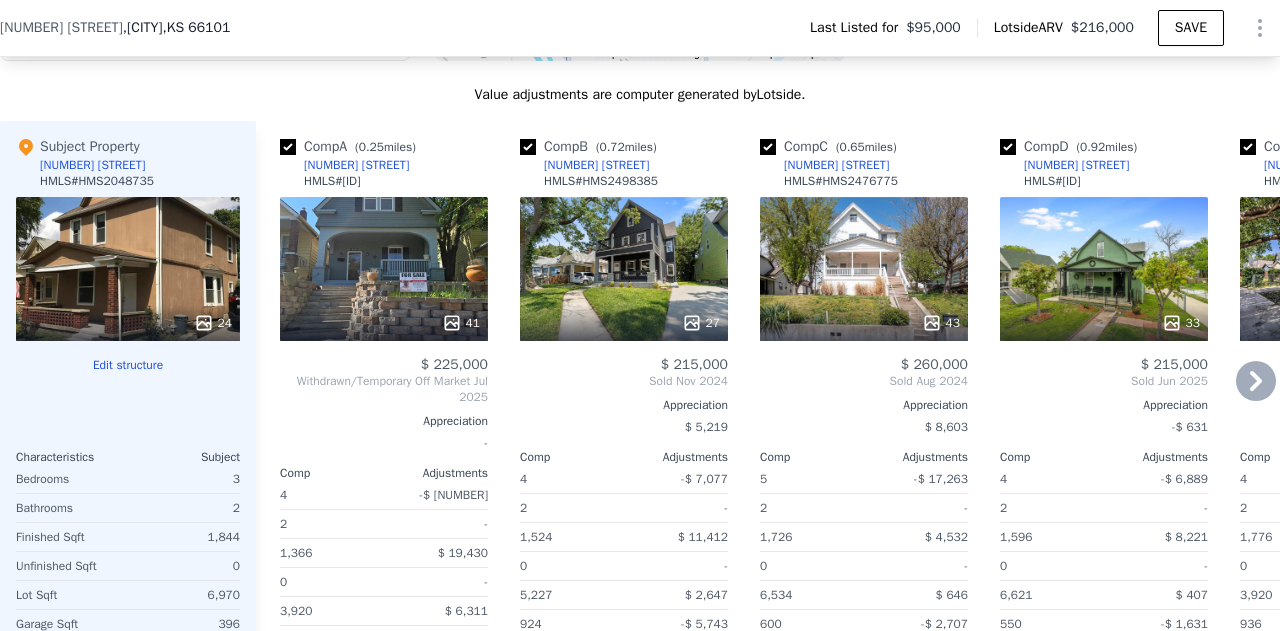 click on "27" at bounding box center (624, 269) 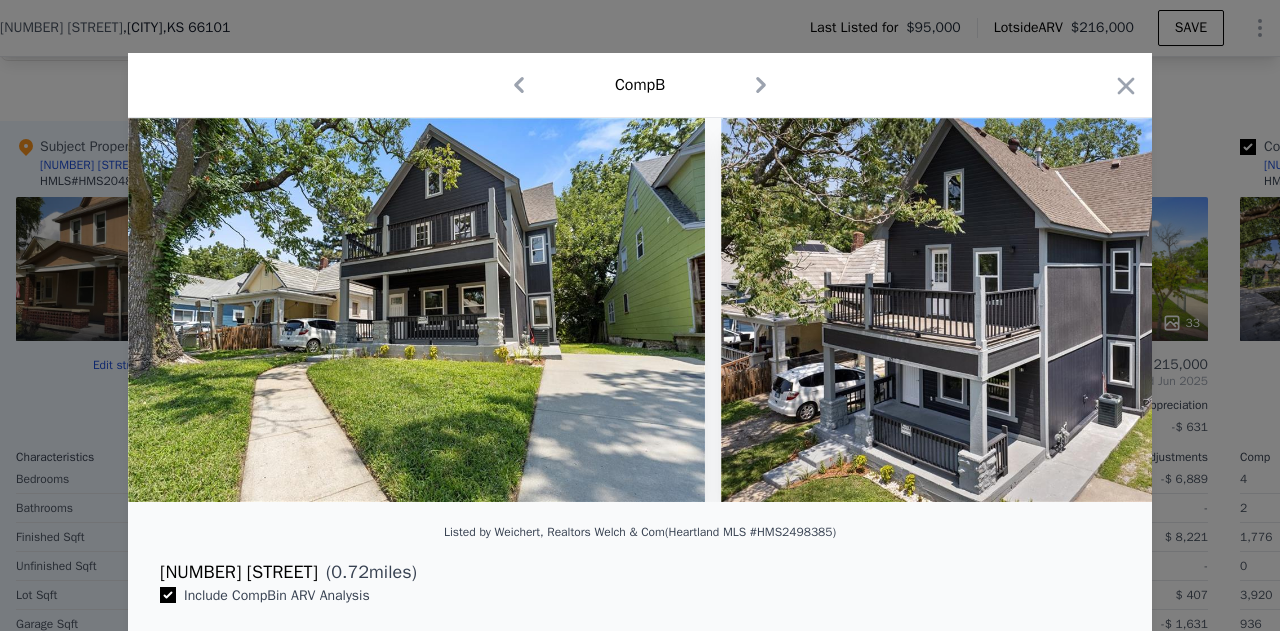 scroll, scrollTop: 6, scrollLeft: 0, axis: vertical 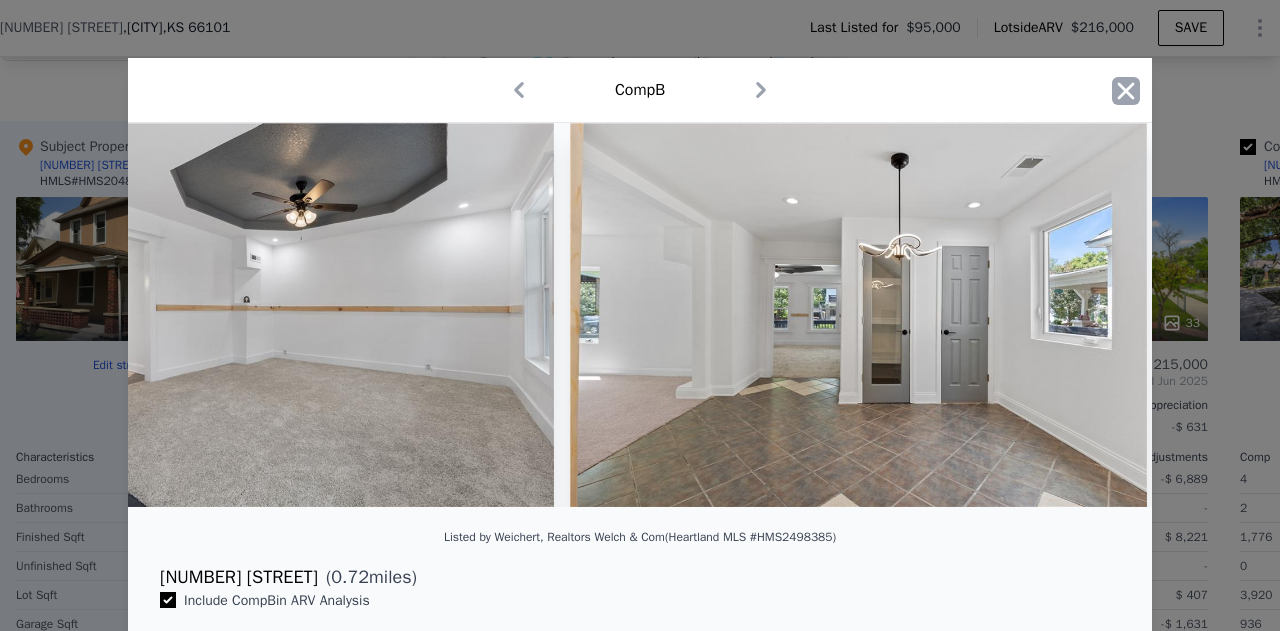 click 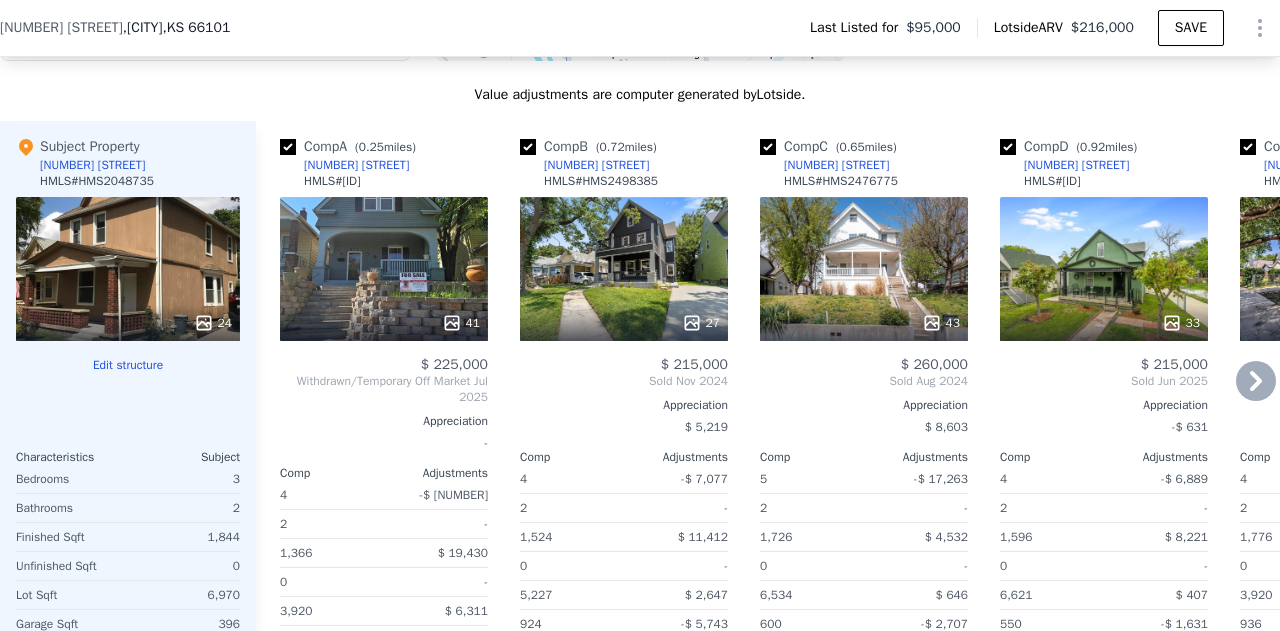click on "43" at bounding box center [864, 323] 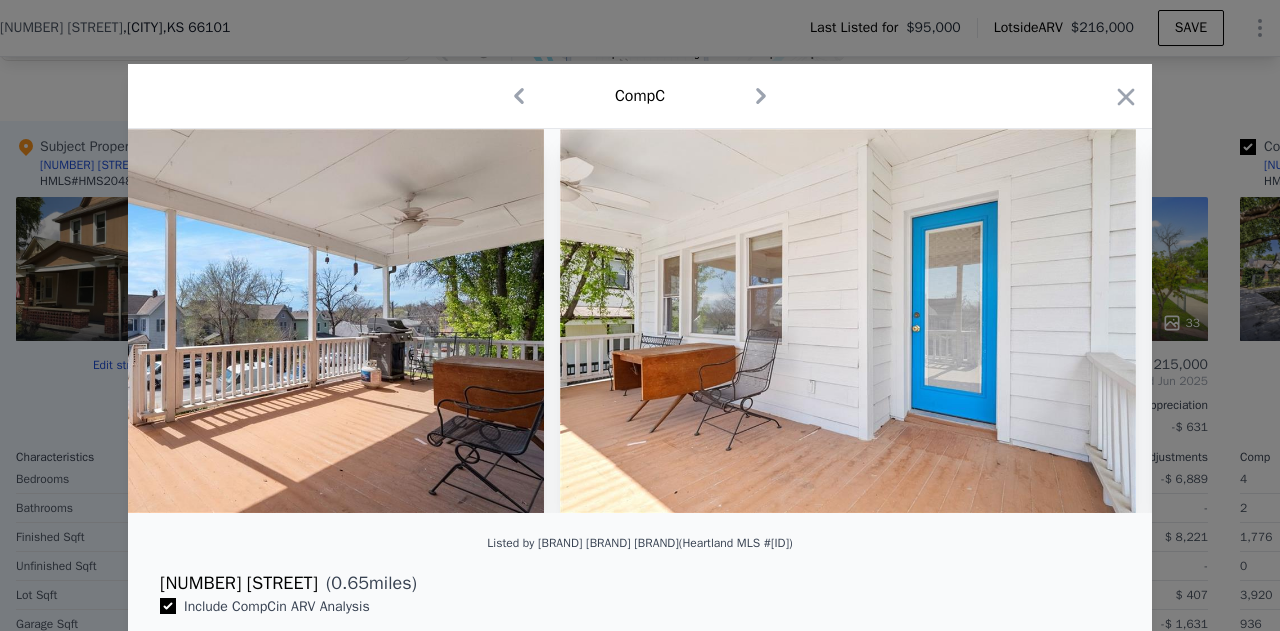 scroll, scrollTop: 0, scrollLeft: 4951, axis: horizontal 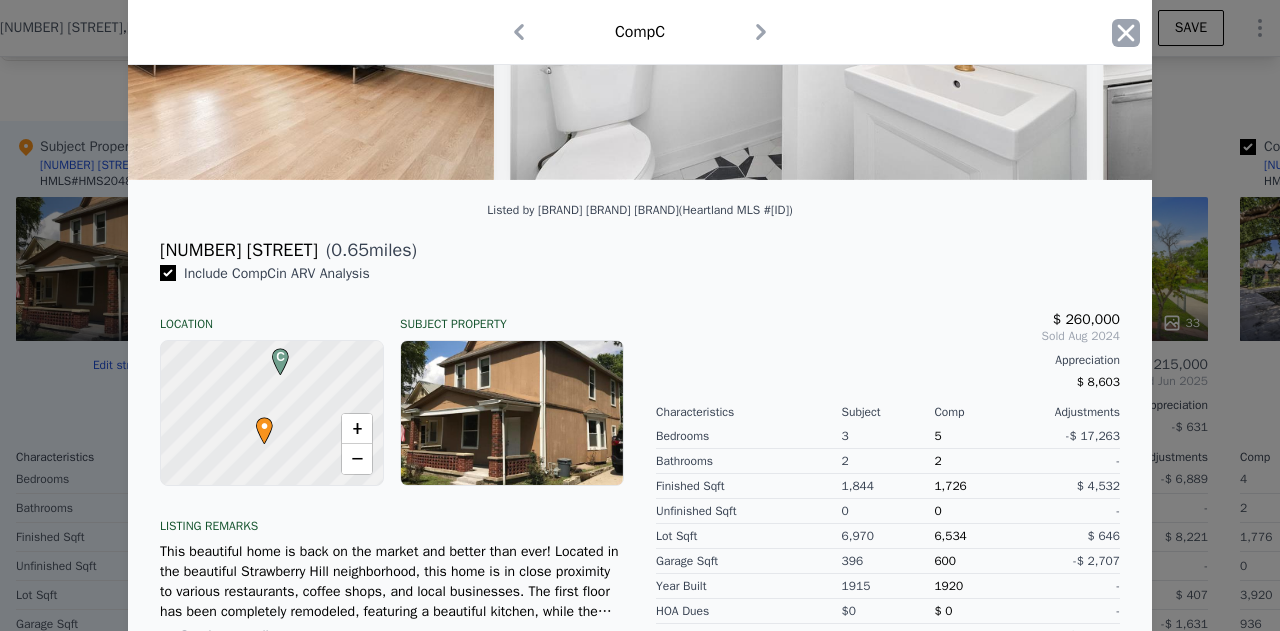 click 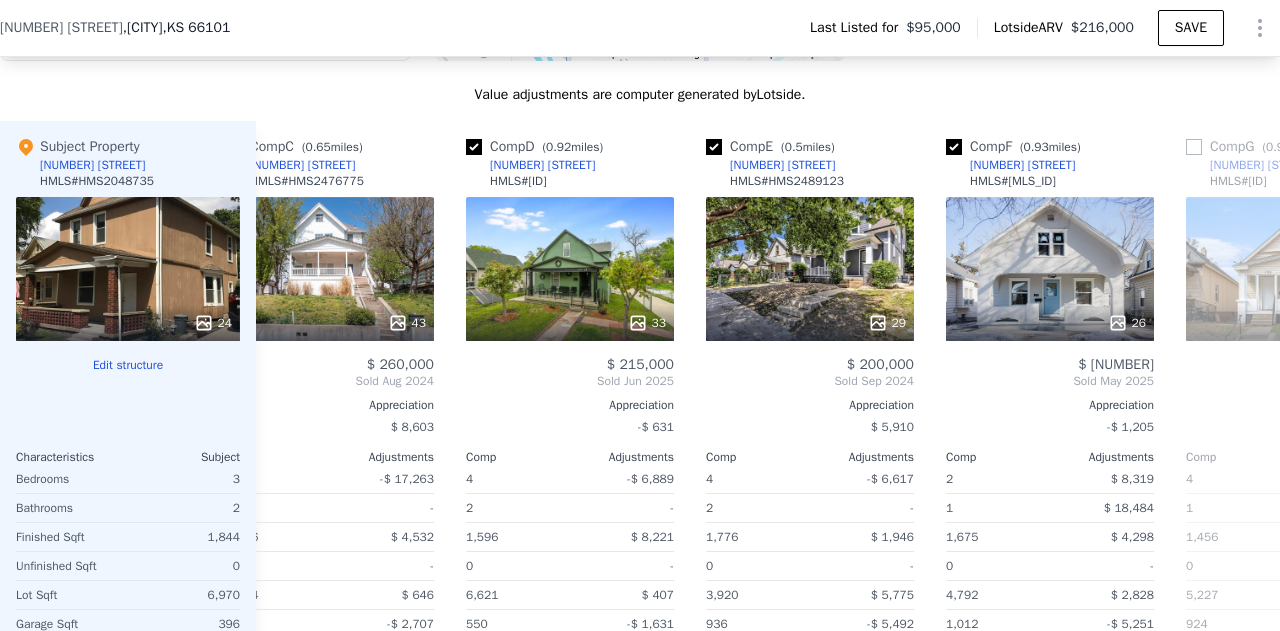 scroll, scrollTop: 0, scrollLeft: 537, axis: horizontal 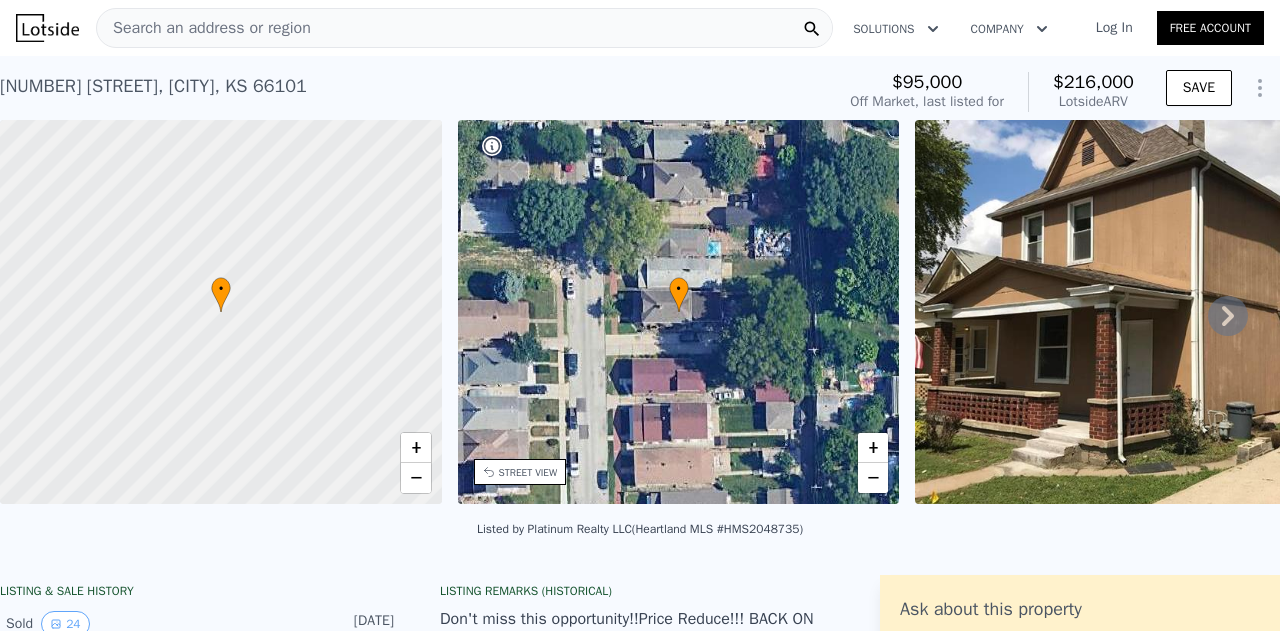 click on "Search an address or region" at bounding box center (204, 28) 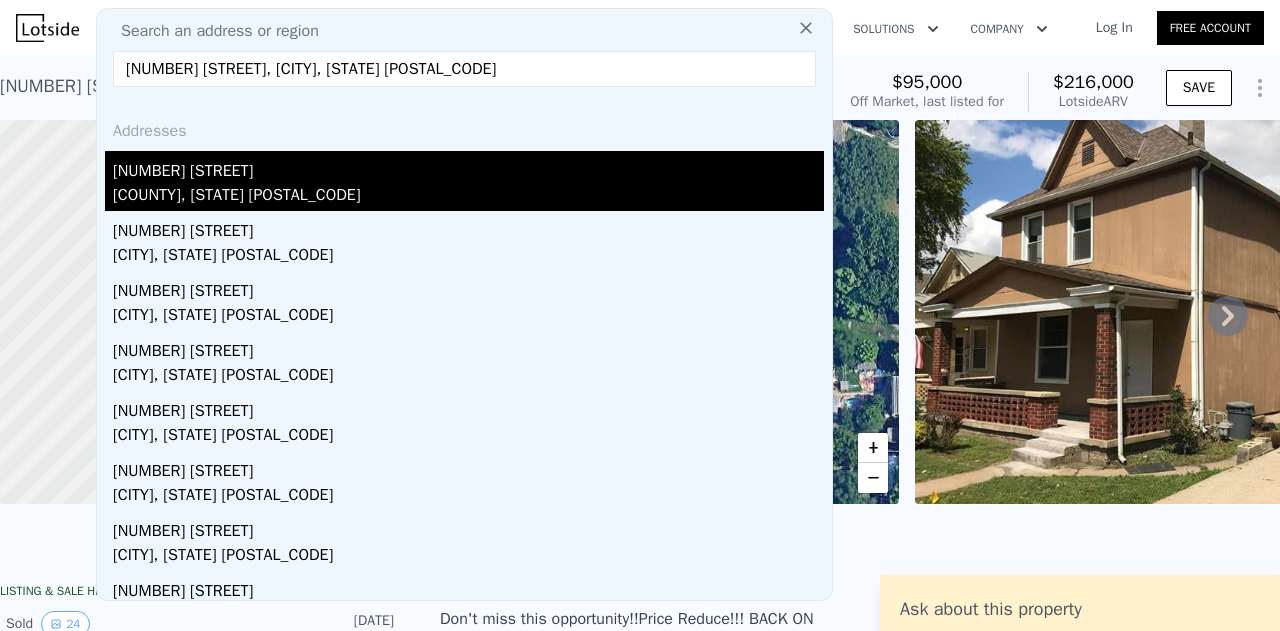 type on "[NUMBER] [STREET], [CITY], [STATE] [POSTAL_CODE]" 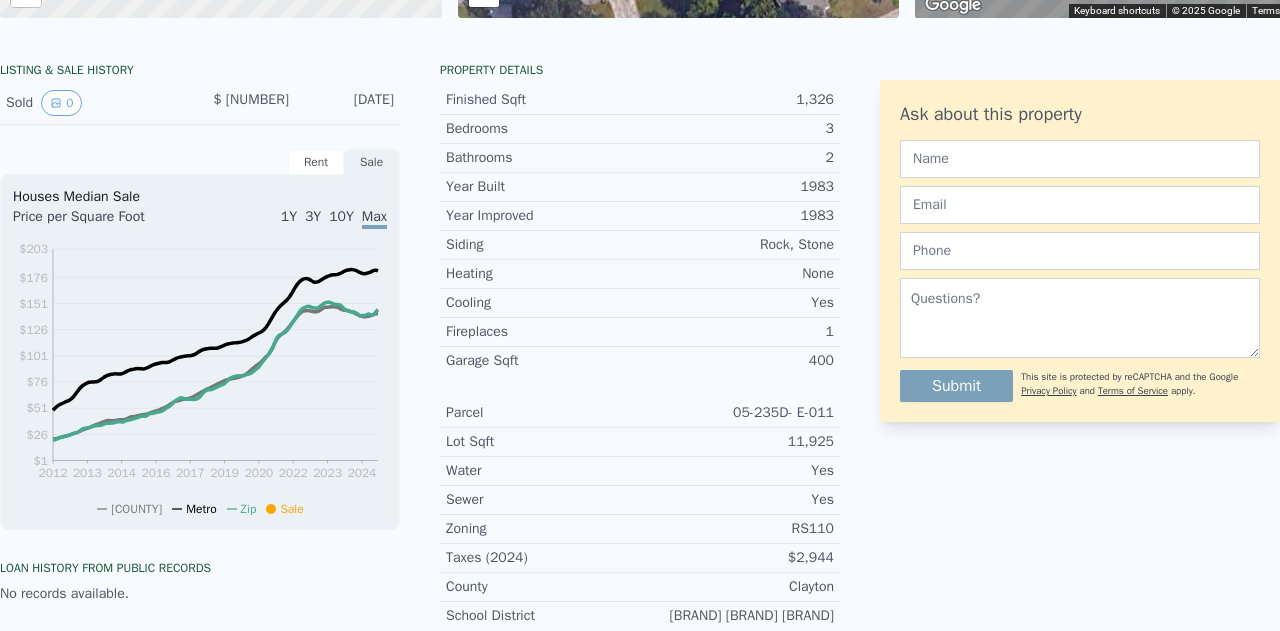scroll, scrollTop: 0, scrollLeft: 0, axis: both 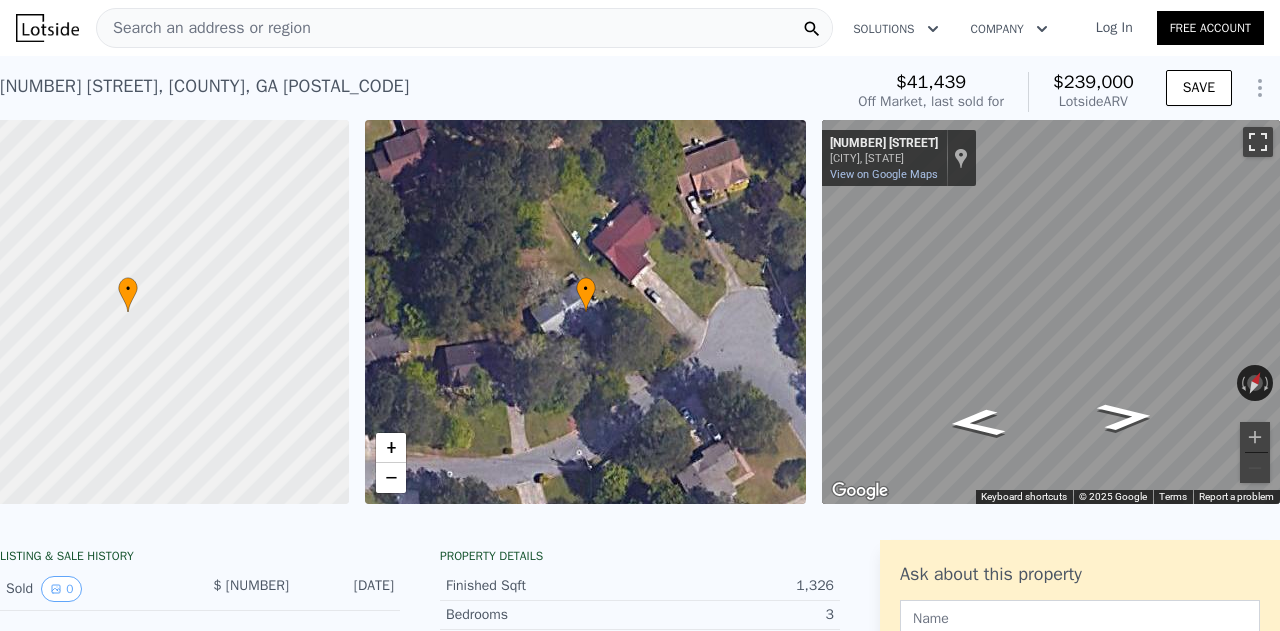 click at bounding box center [1258, 142] 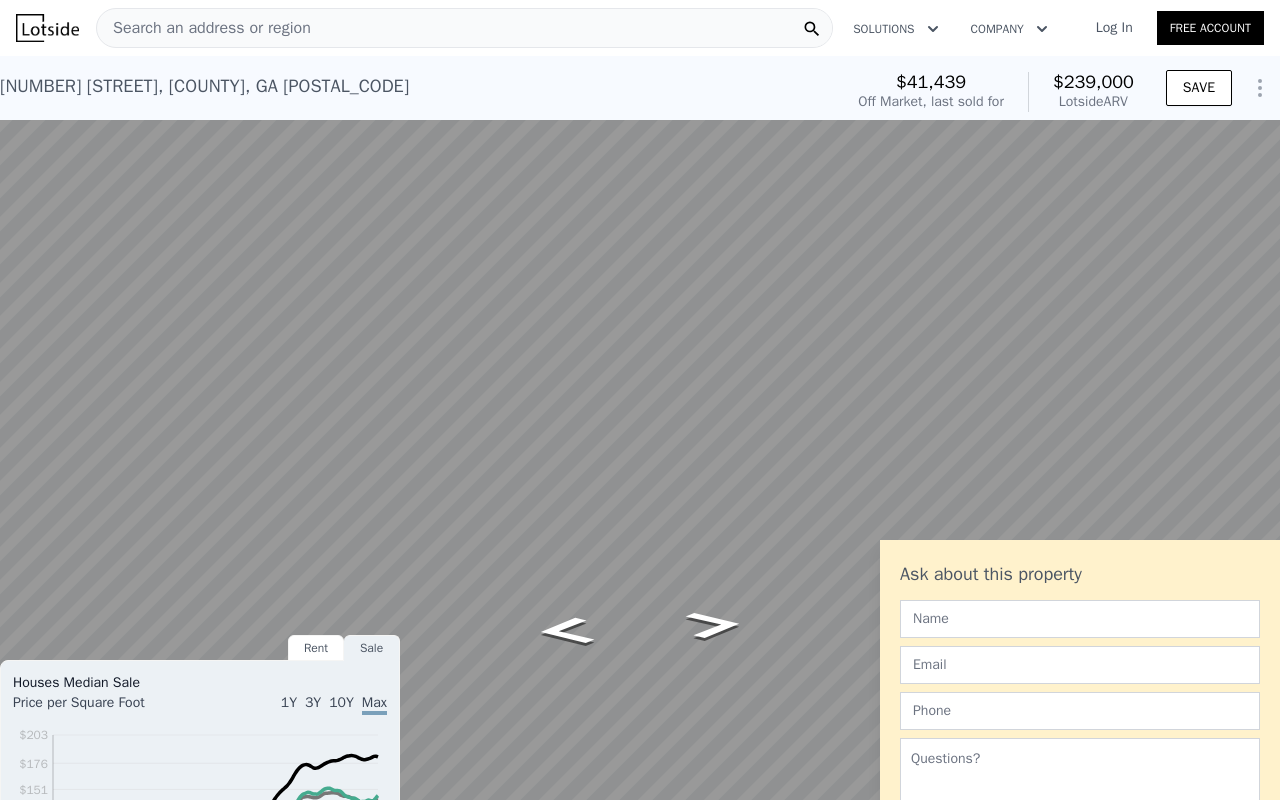 click at bounding box center [1254, 679] 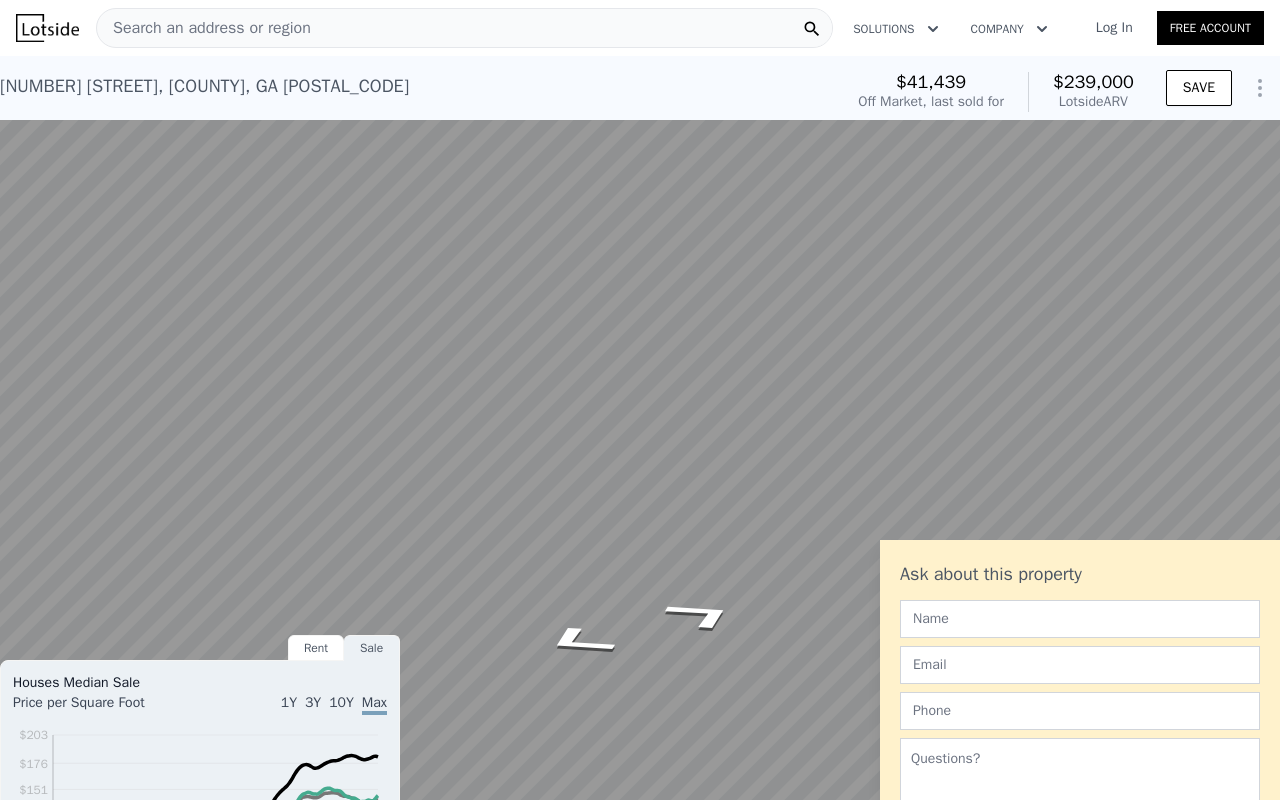 click at bounding box center [1255, 679] 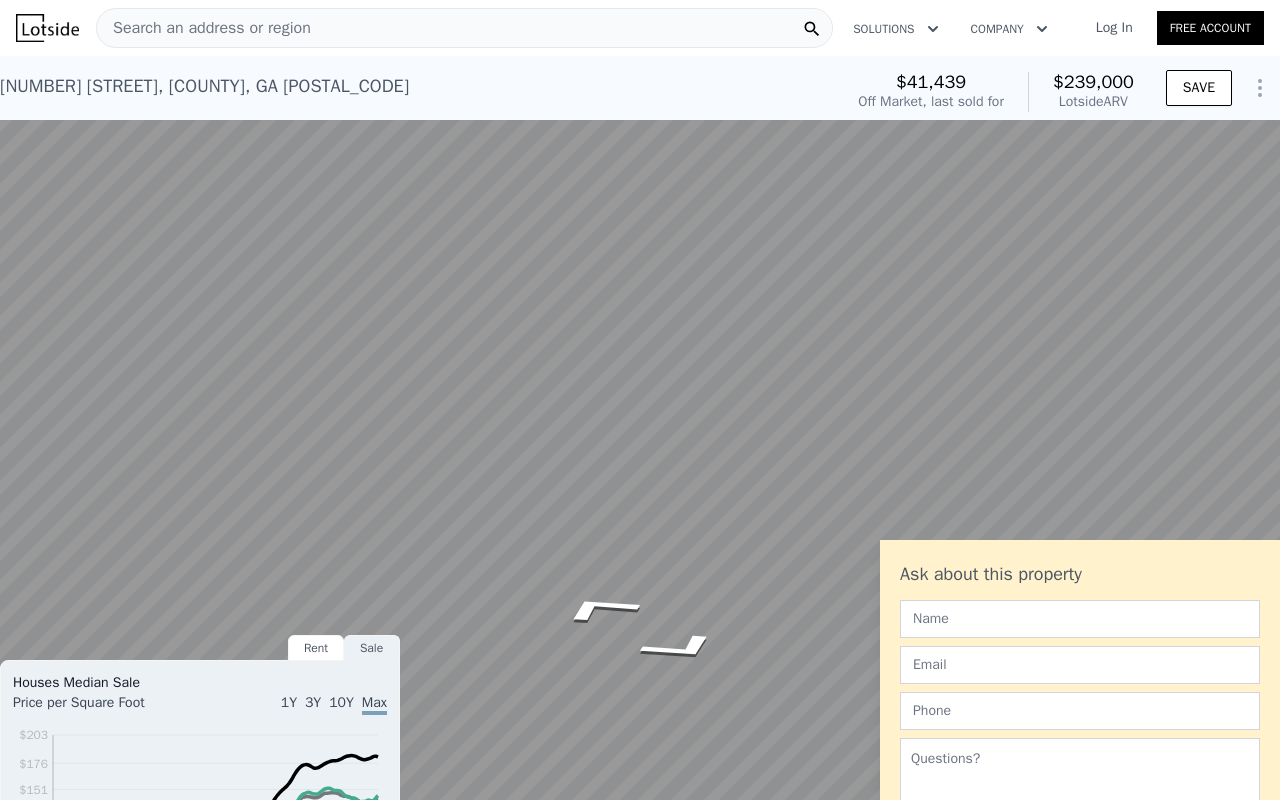 click at bounding box center (1268, 679) 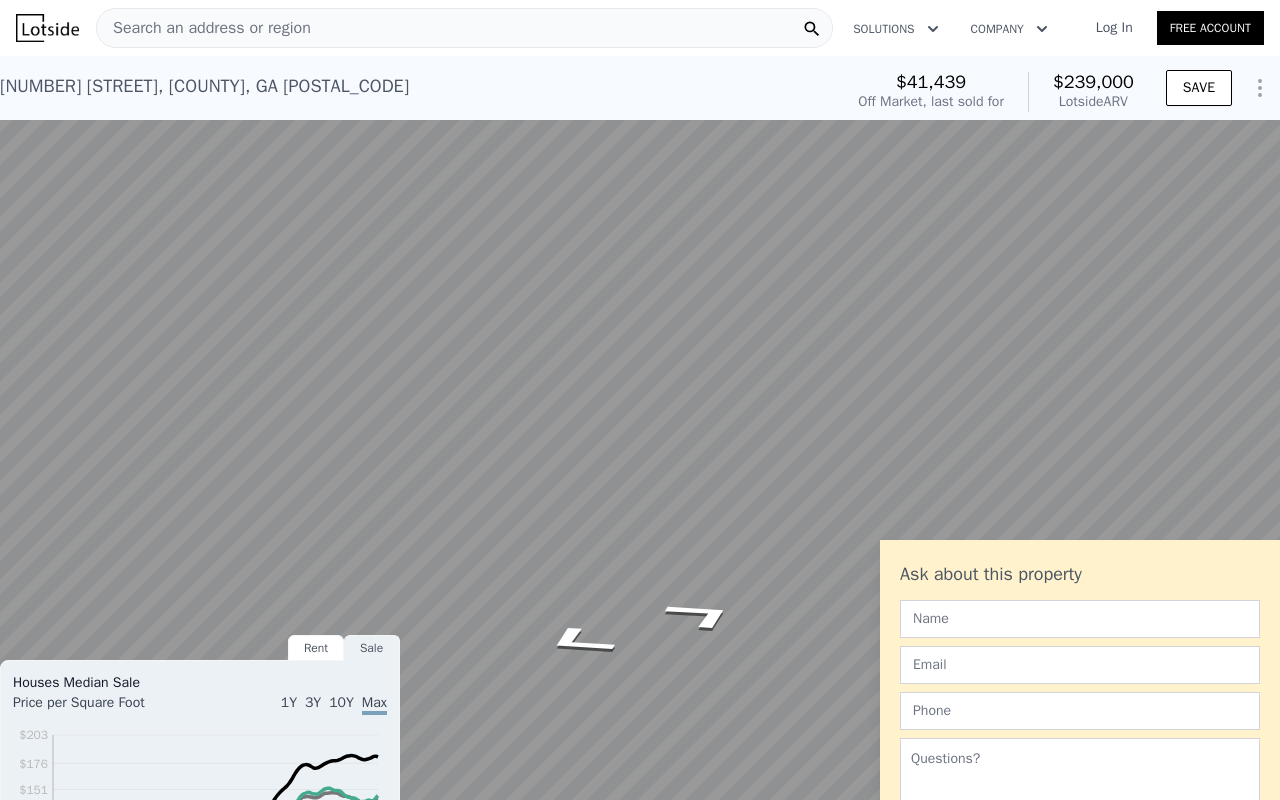 click at bounding box center [1268, 679] 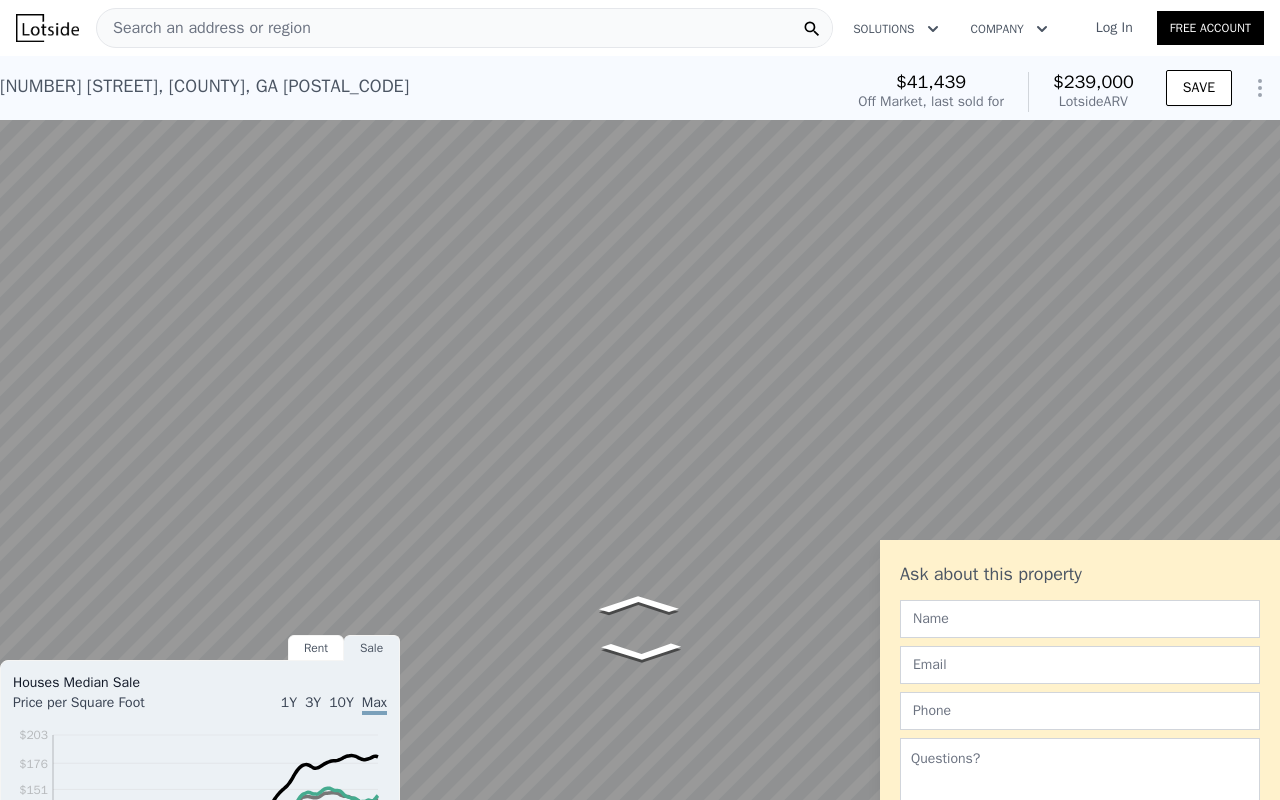 click at bounding box center [1242, 679] 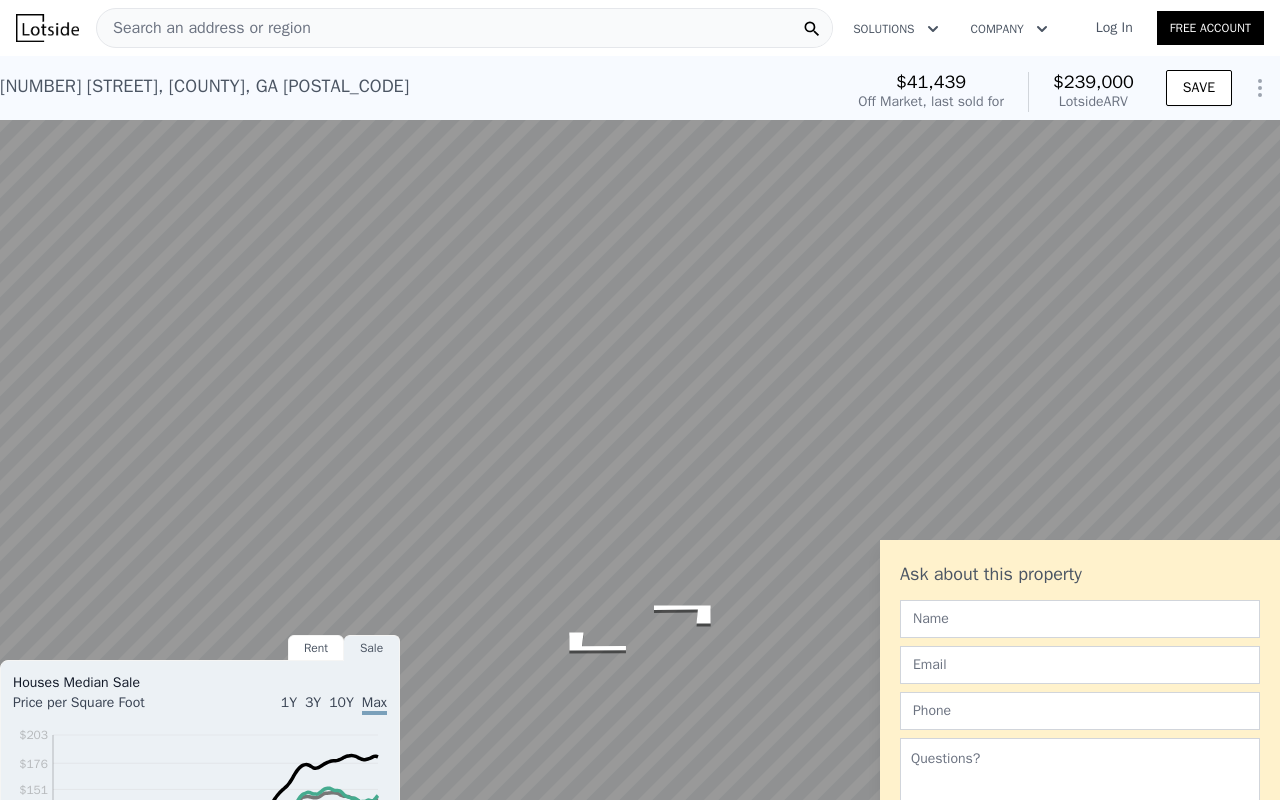 click at bounding box center (1242, 679) 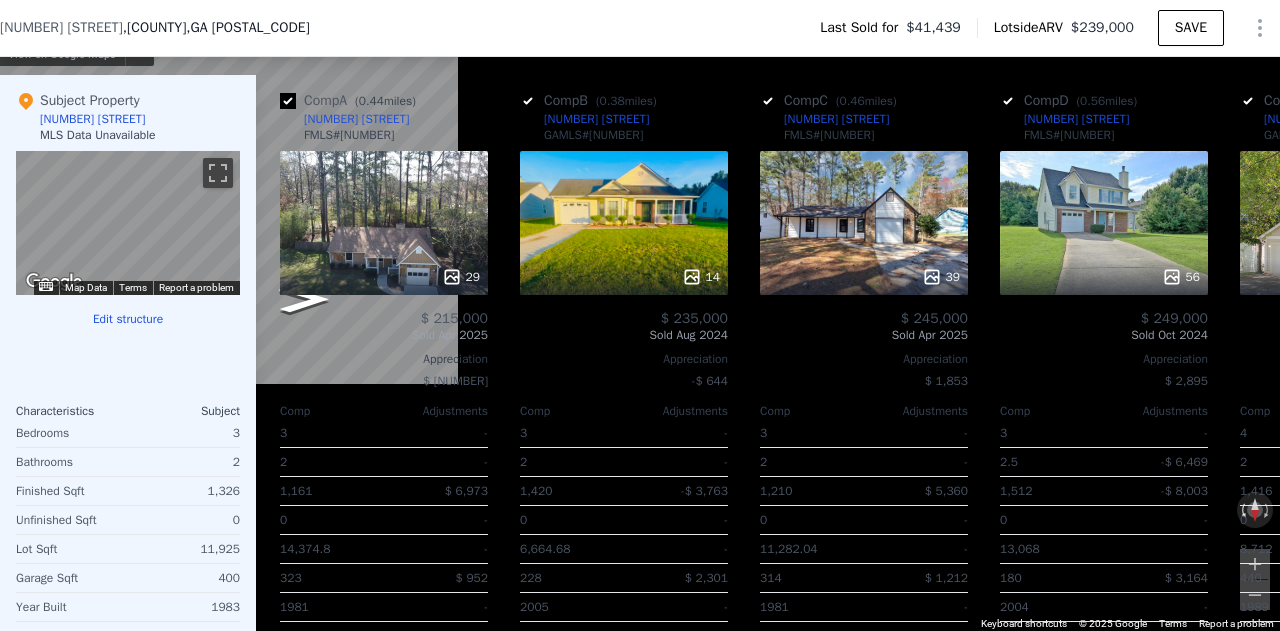 scroll, scrollTop: 1900, scrollLeft: 0, axis: vertical 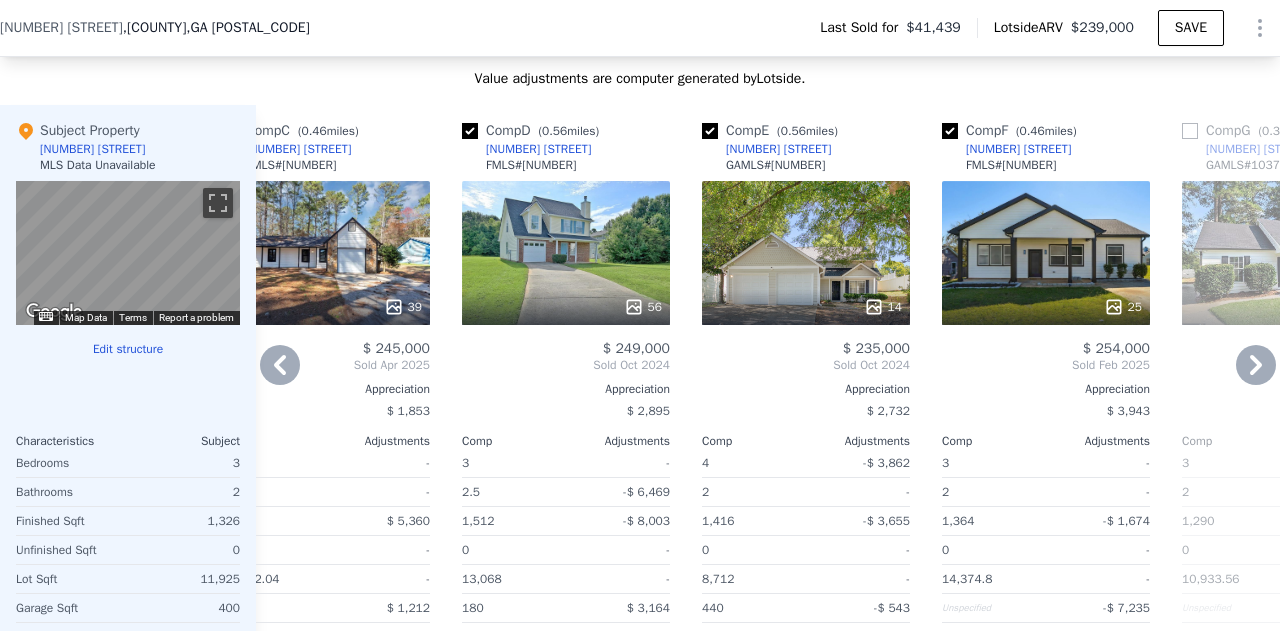 click on "14" at bounding box center (806, 253) 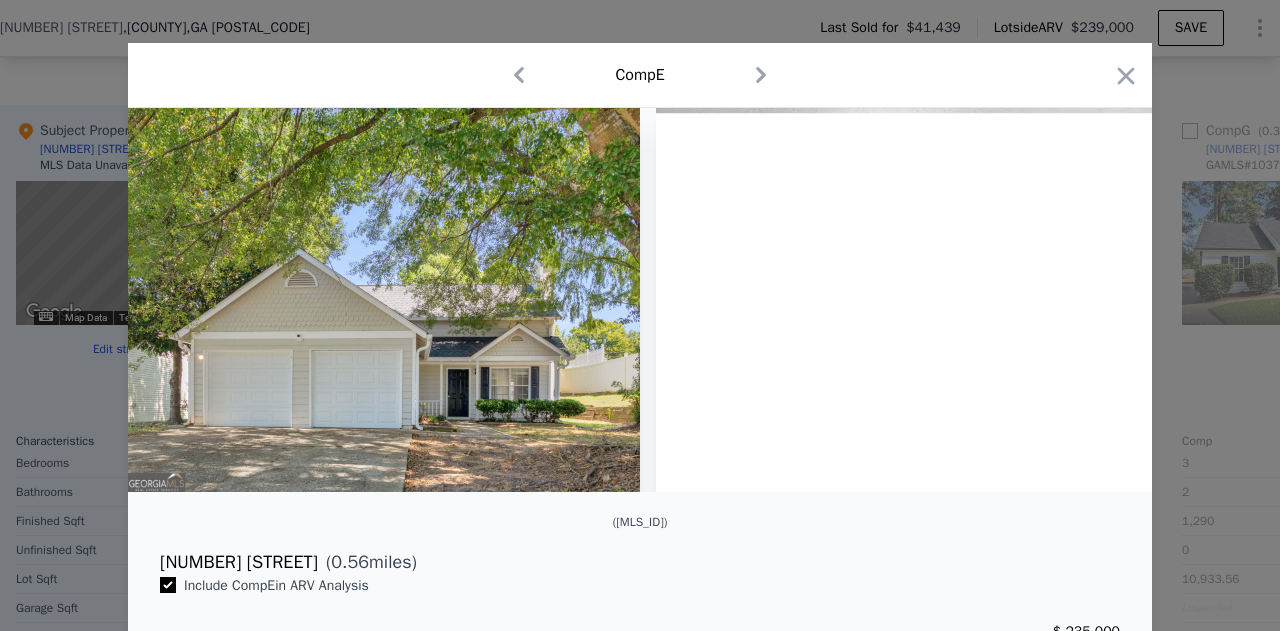 scroll, scrollTop: 16, scrollLeft: 0, axis: vertical 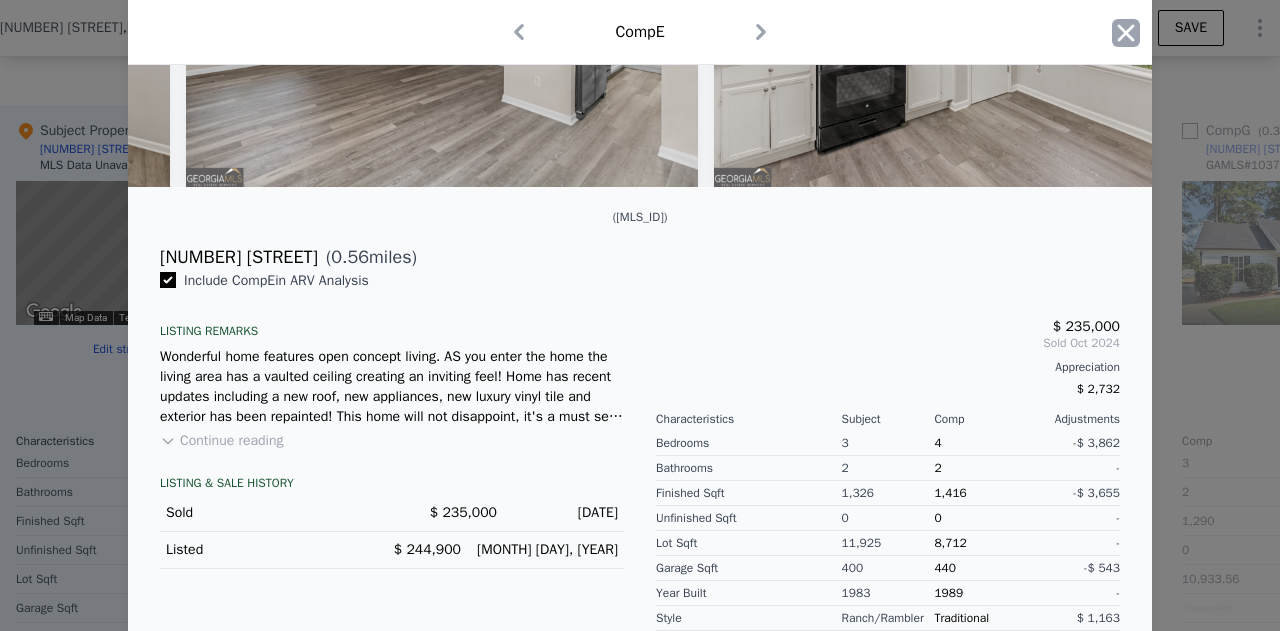click 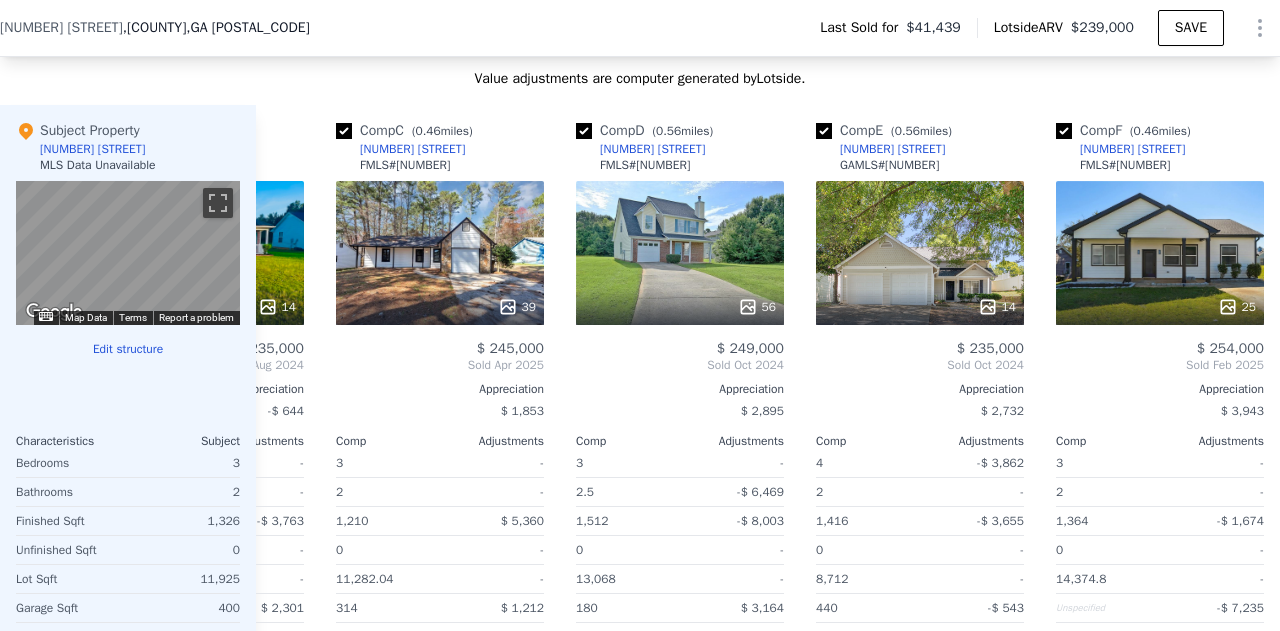 scroll, scrollTop: 0, scrollLeft: 425, axis: horizontal 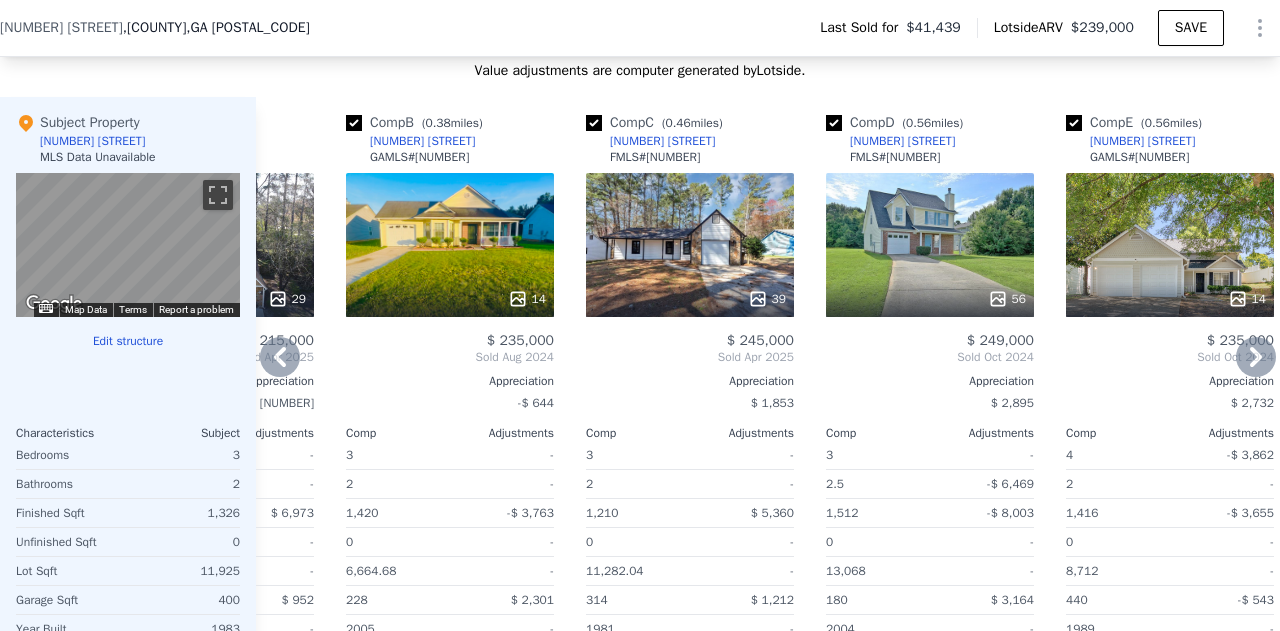 click on "39" at bounding box center [690, 245] 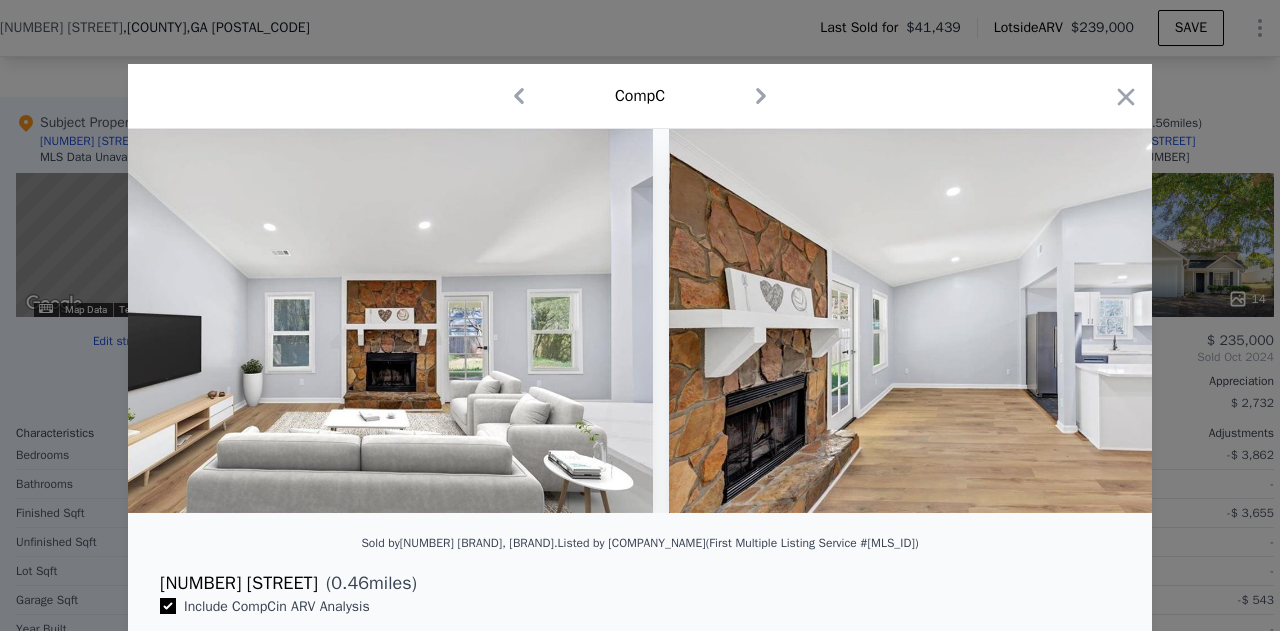 scroll, scrollTop: 0, scrollLeft: 3700, axis: horizontal 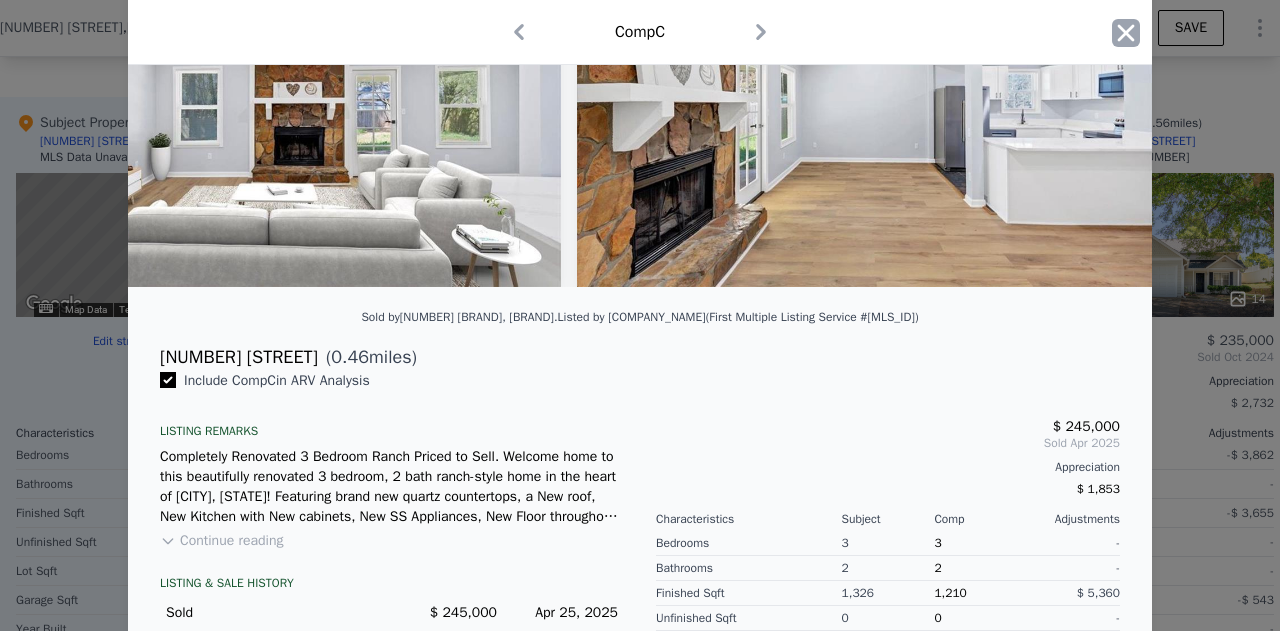 click 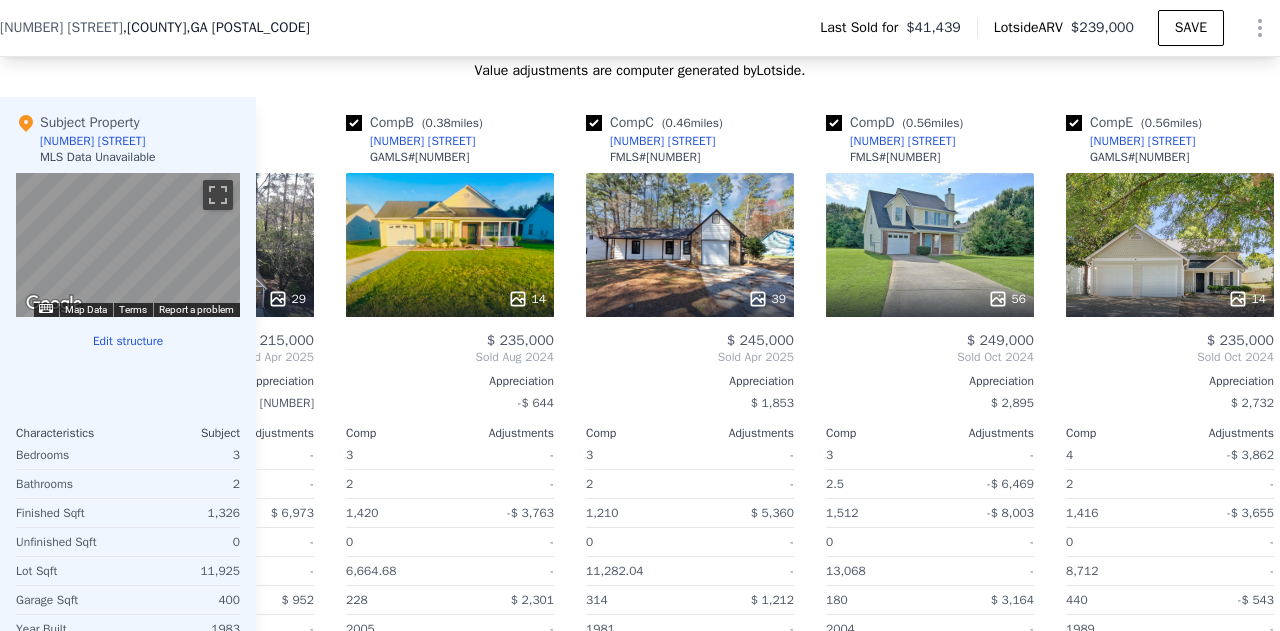 scroll, scrollTop: 0, scrollLeft: 0, axis: both 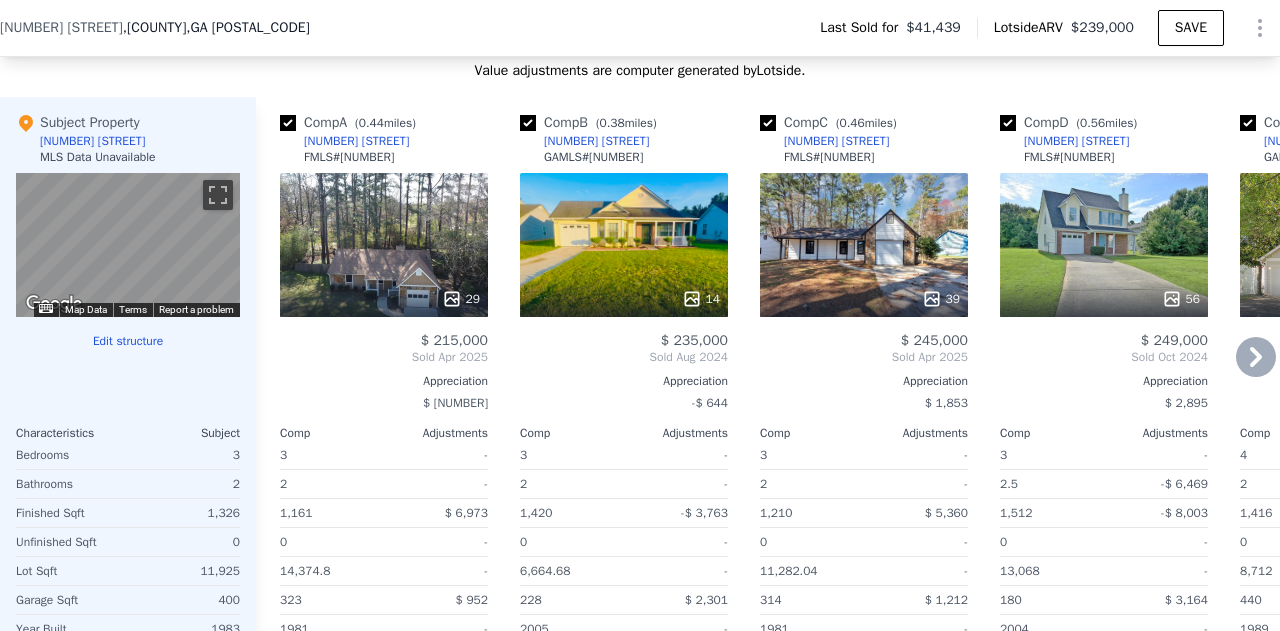 click at bounding box center [384, 299] 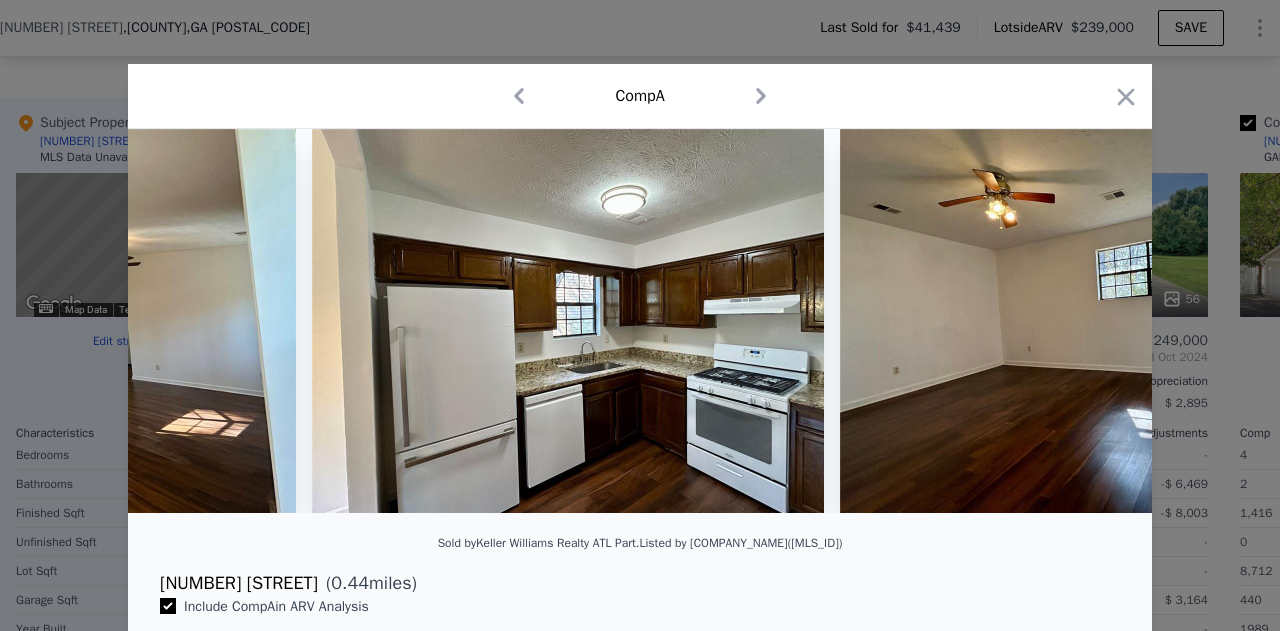 scroll, scrollTop: 0, scrollLeft: 8078, axis: horizontal 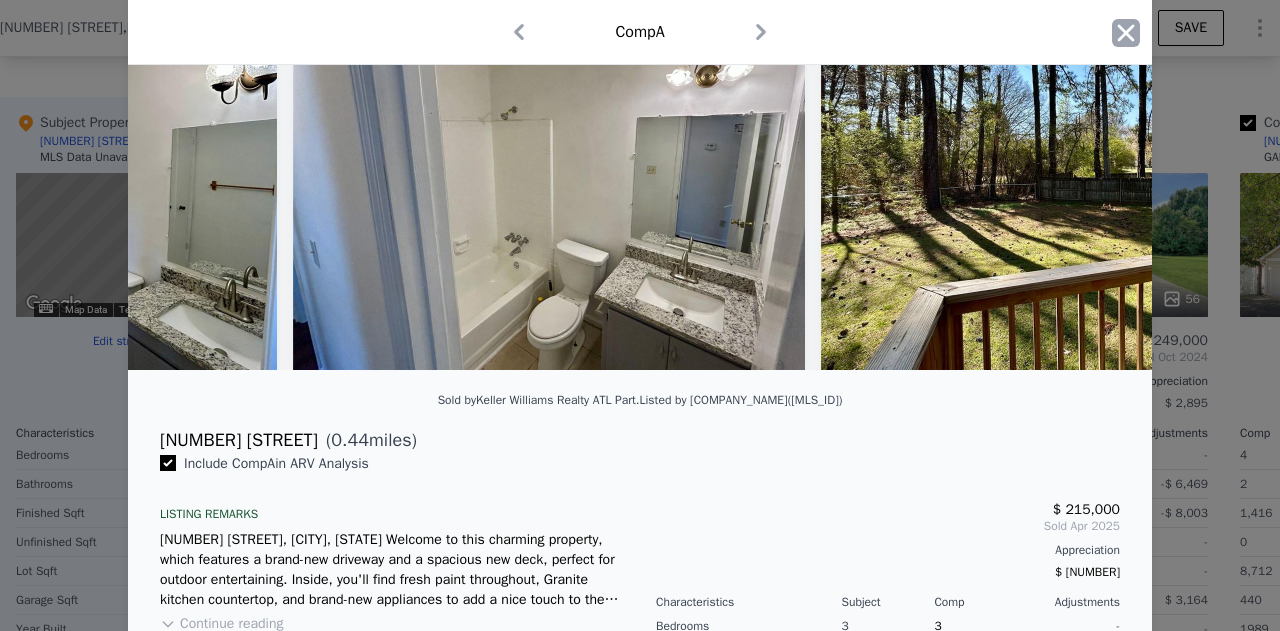 click 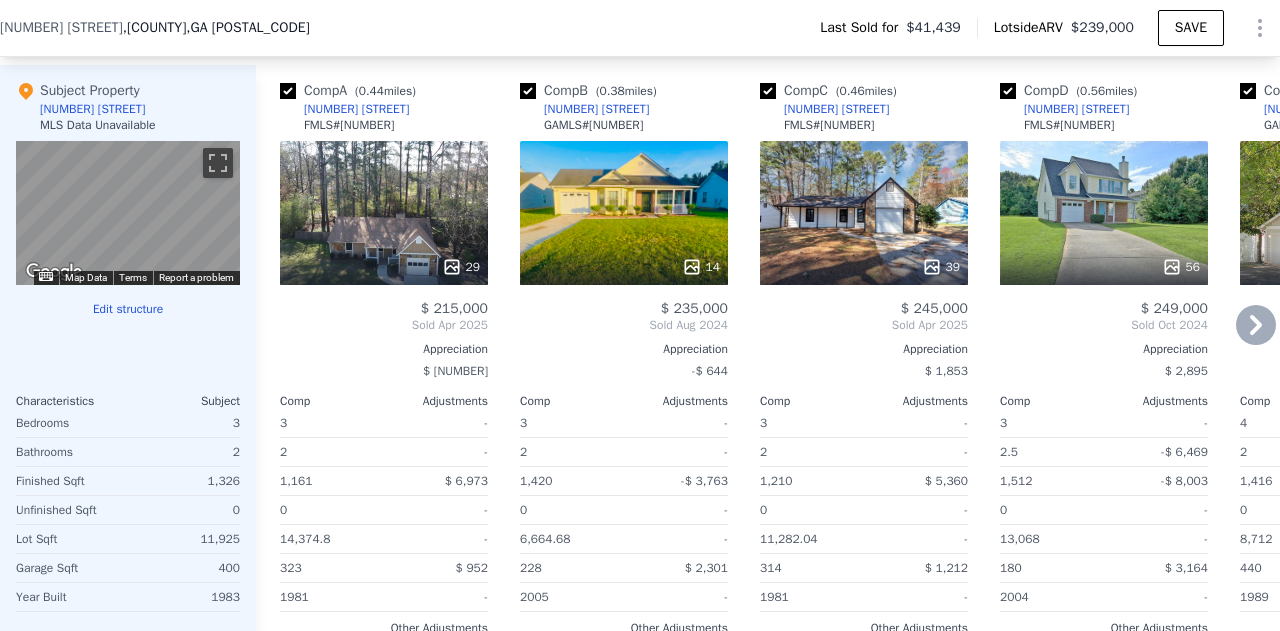 scroll, scrollTop: 1942, scrollLeft: 0, axis: vertical 